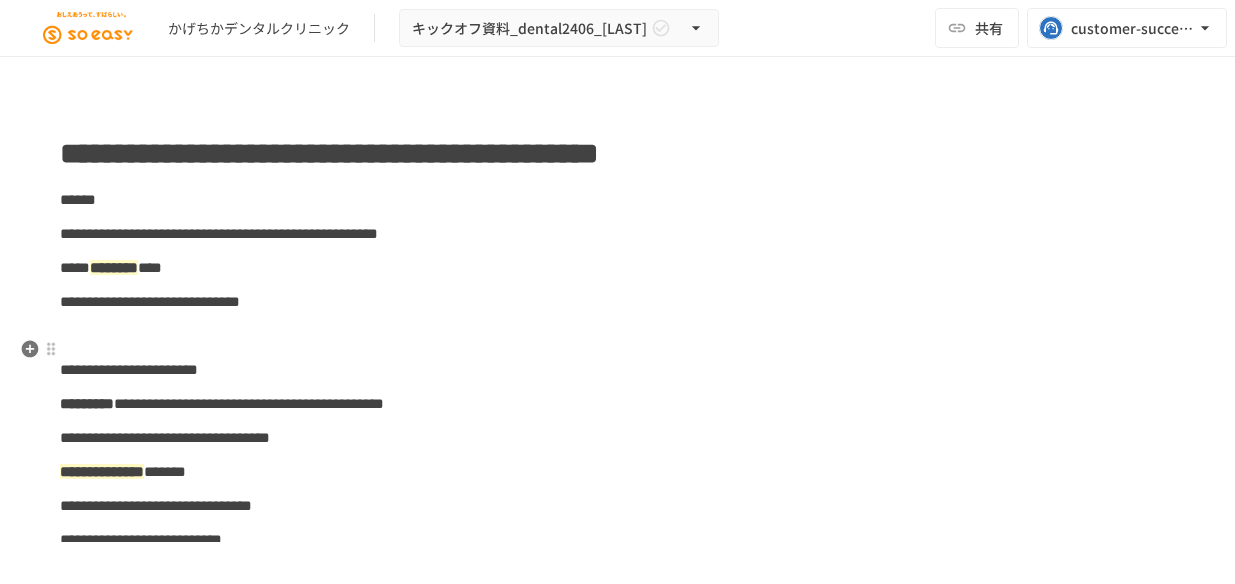 scroll, scrollTop: 0, scrollLeft: 0, axis: both 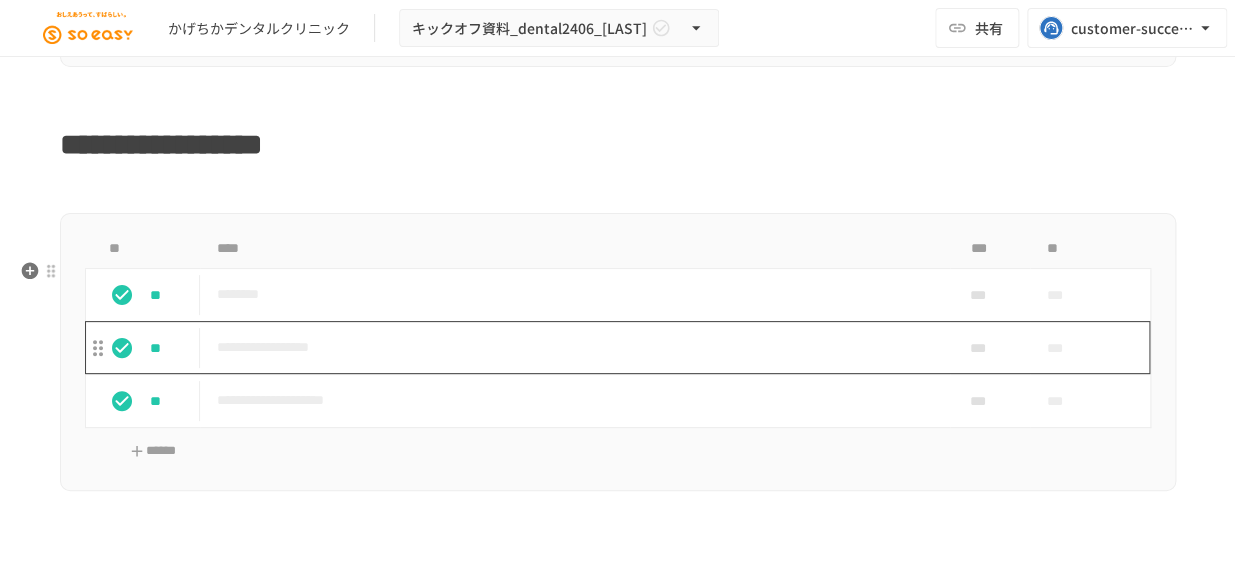 click on "**********" at bounding box center (575, 347) 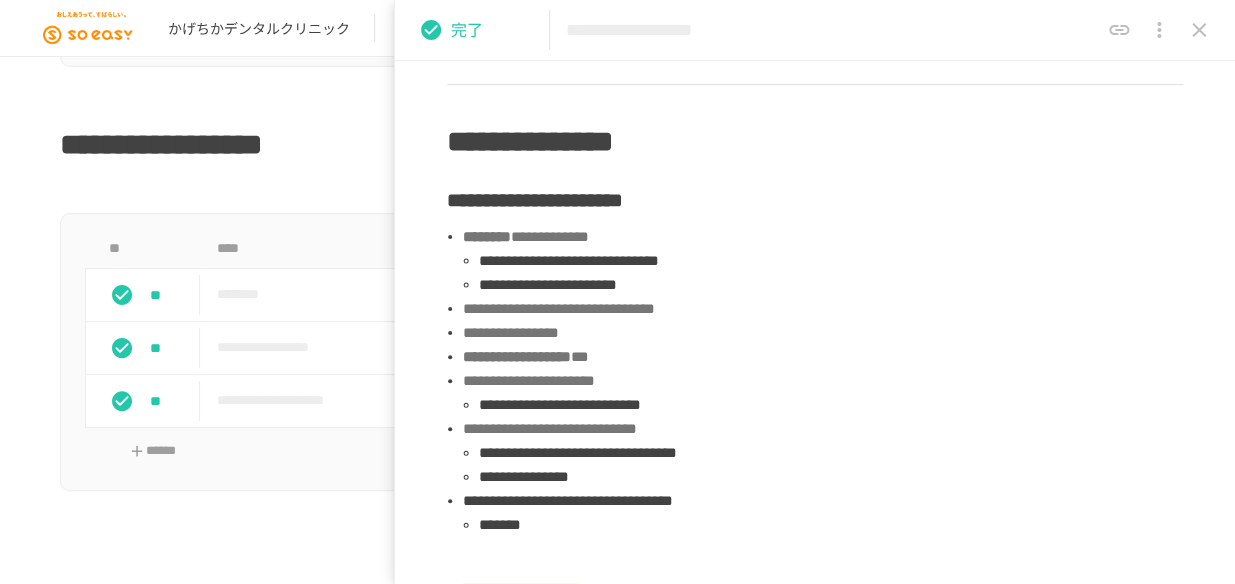 scroll, scrollTop: 727, scrollLeft: 0, axis: vertical 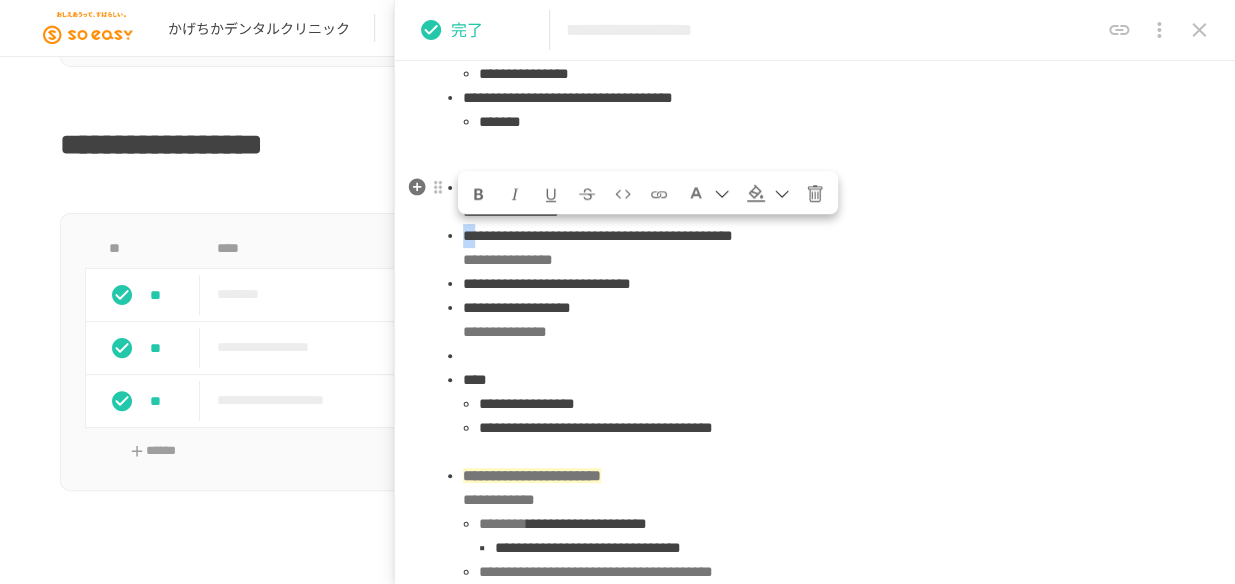 drag, startPoint x: 493, startPoint y: 236, endPoint x: 468, endPoint y: 231, distance: 25.495098 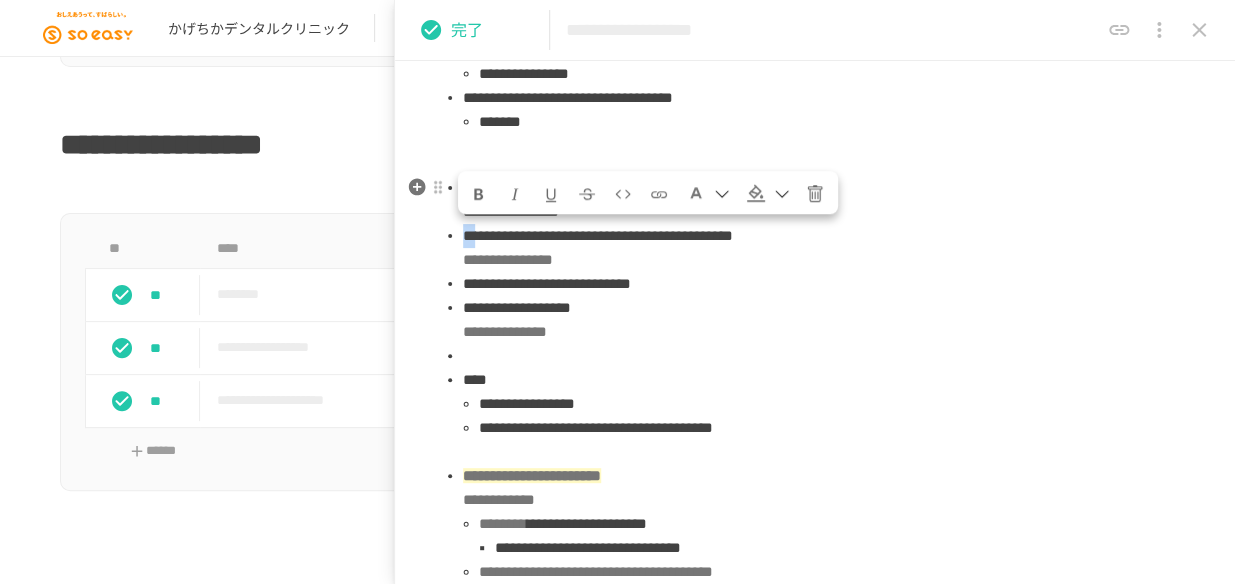 click on "**********" at bounding box center [598, 235] 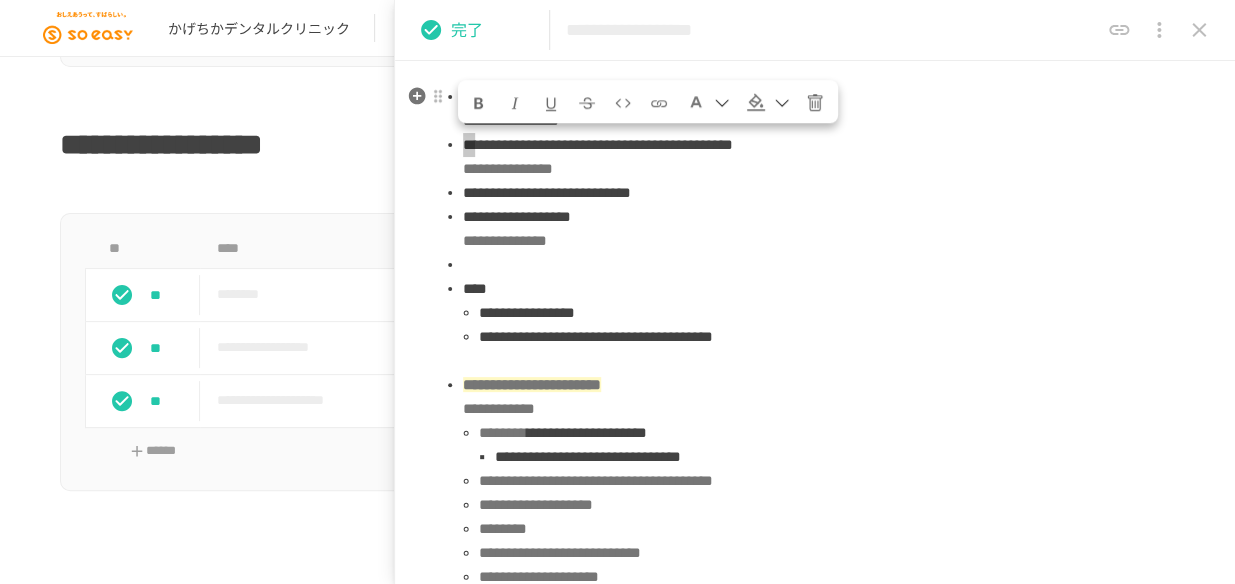 scroll, scrollTop: 1090, scrollLeft: 0, axis: vertical 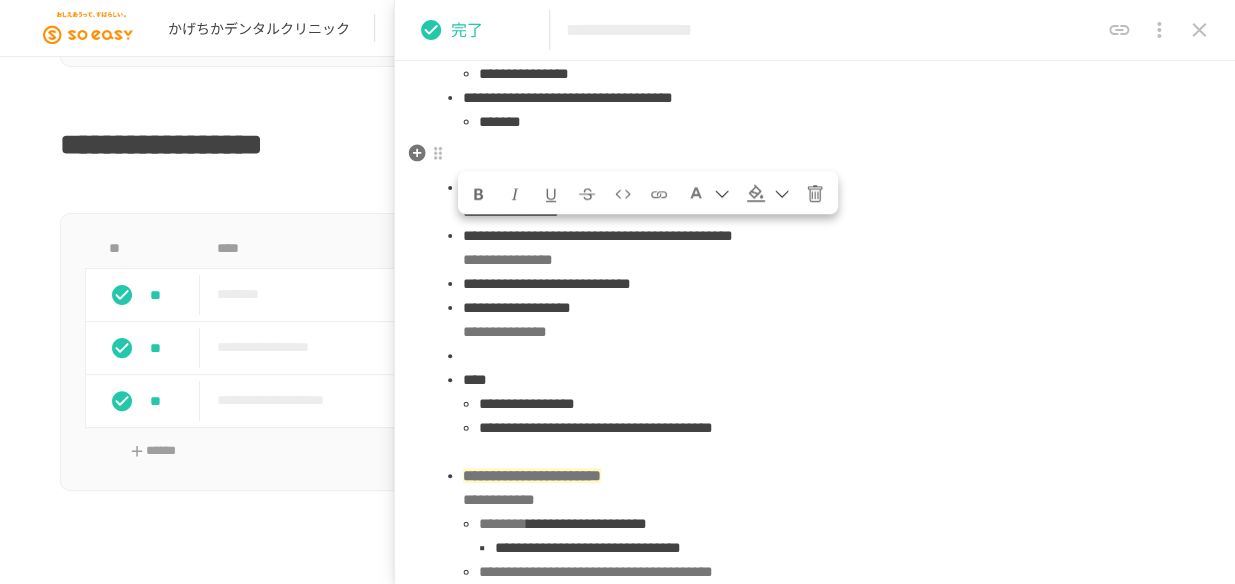 click at bounding box center (815, 155) 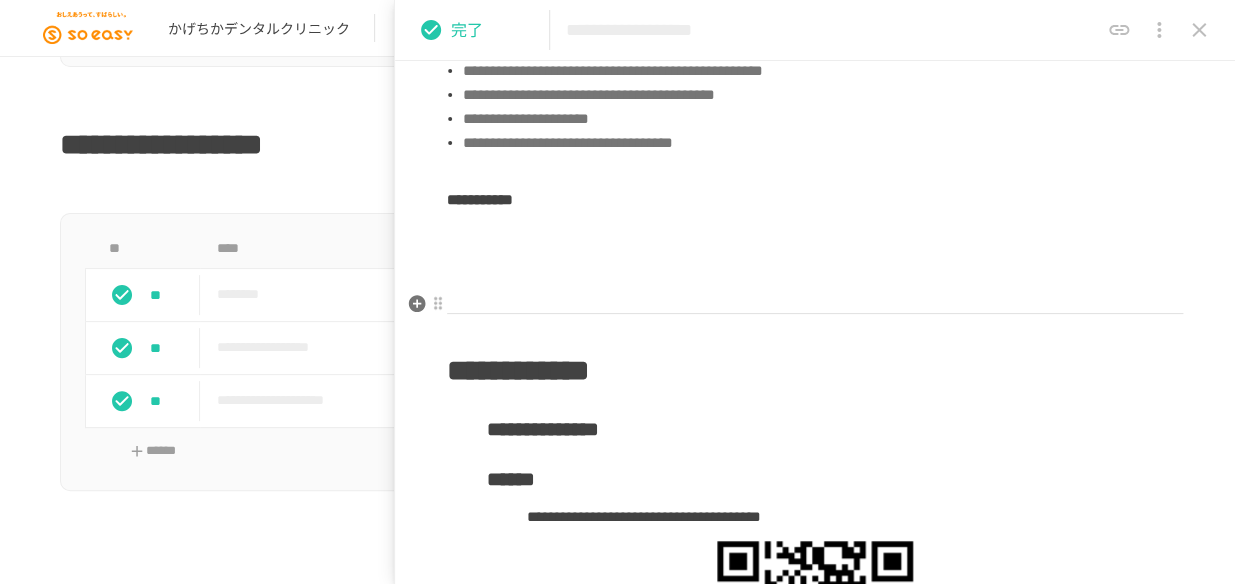 scroll, scrollTop: 1420, scrollLeft: 0, axis: vertical 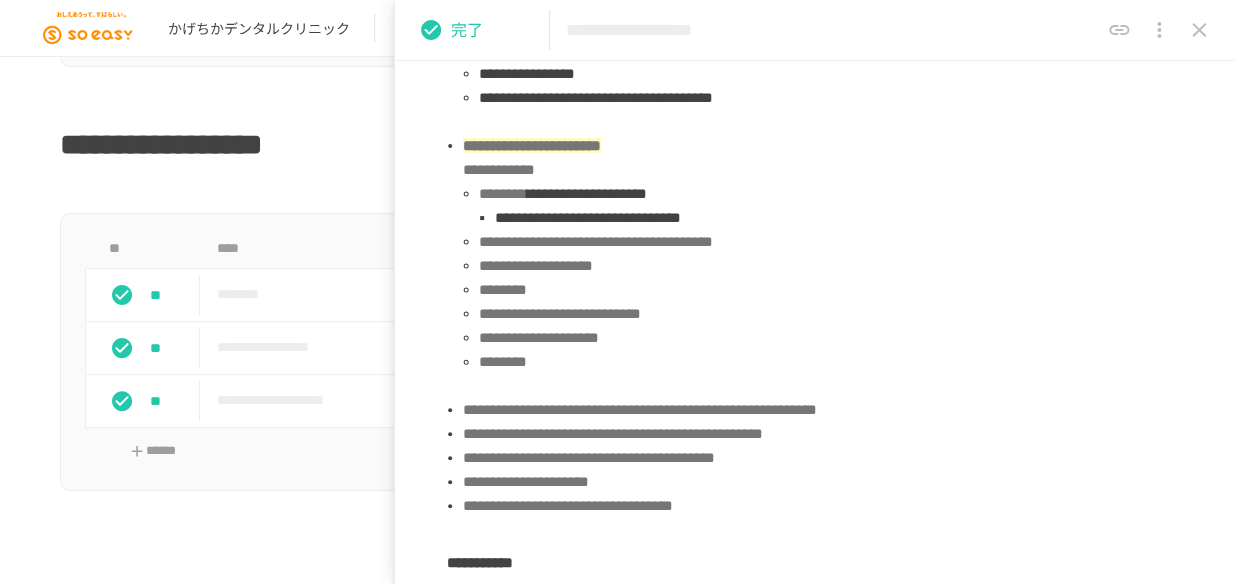 click 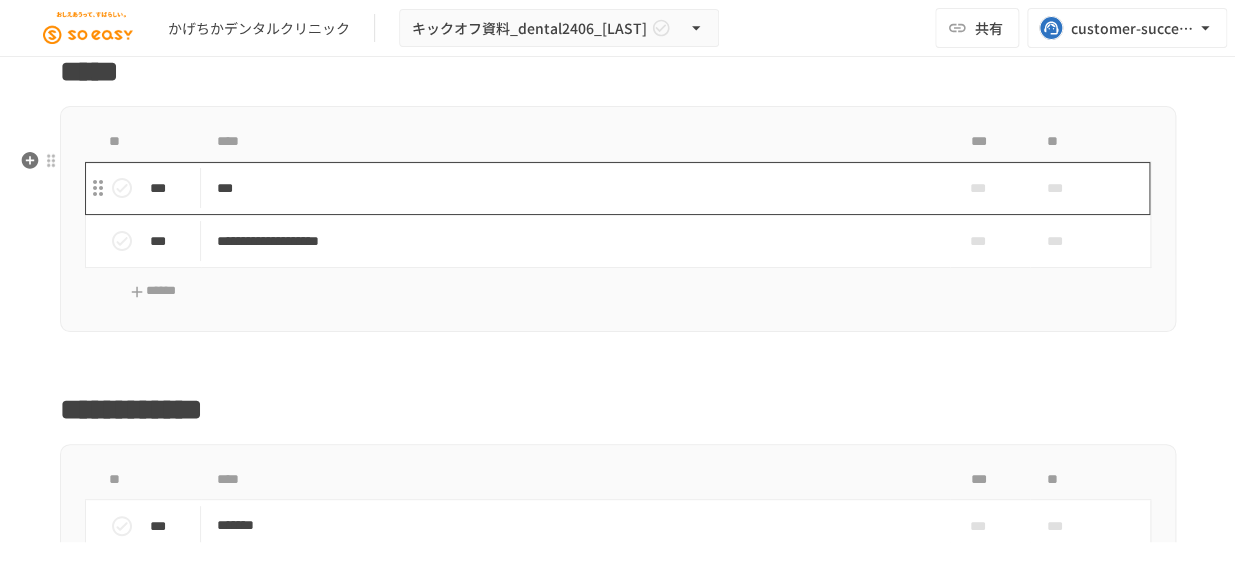 scroll, scrollTop: 3636, scrollLeft: 0, axis: vertical 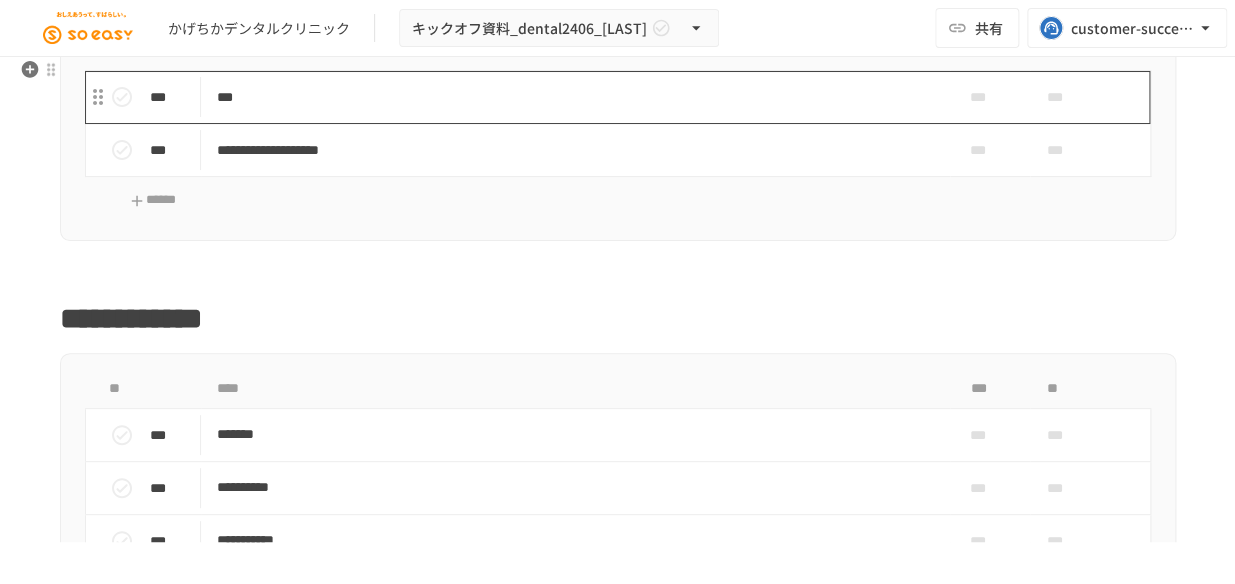 click on "***" at bounding box center (576, 97) 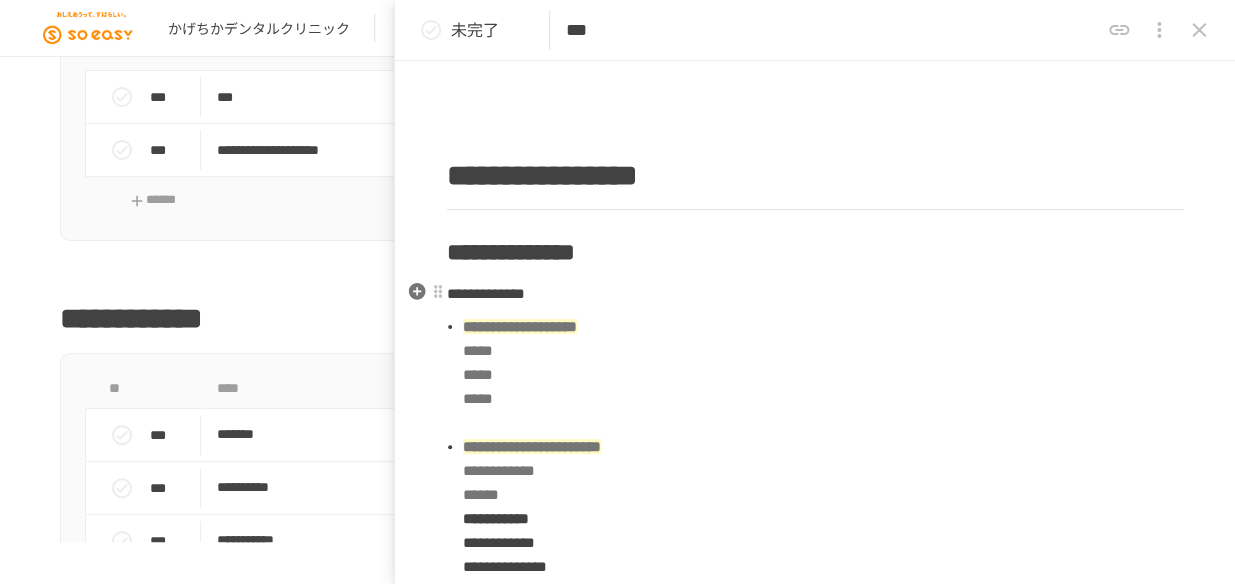 scroll, scrollTop: 454, scrollLeft: 0, axis: vertical 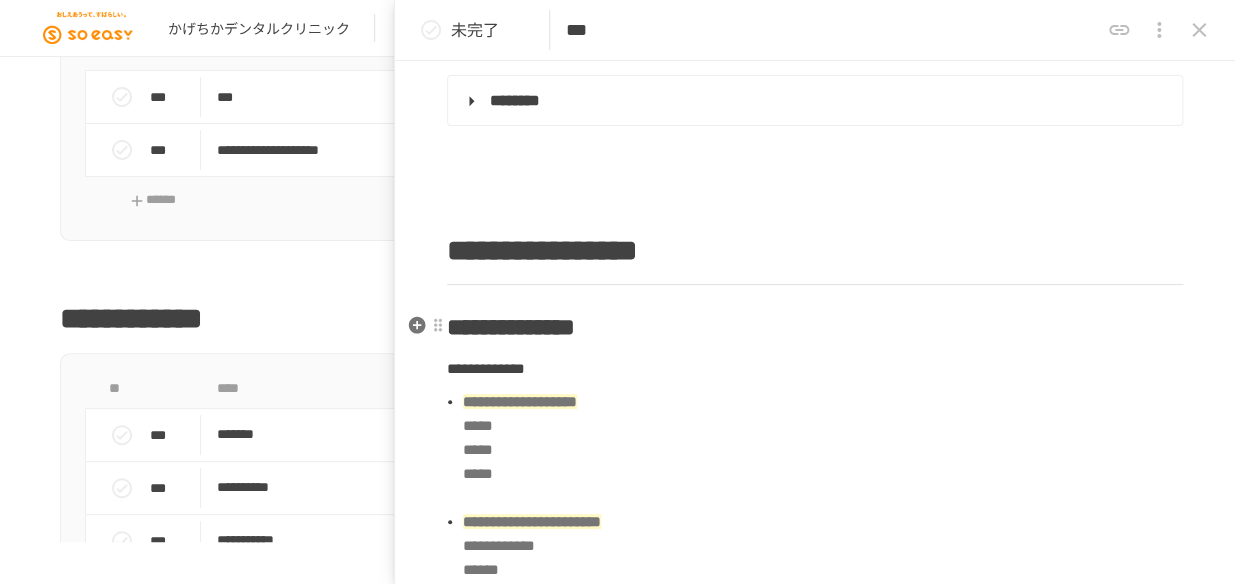 click on "**********" at bounding box center (815, 327) 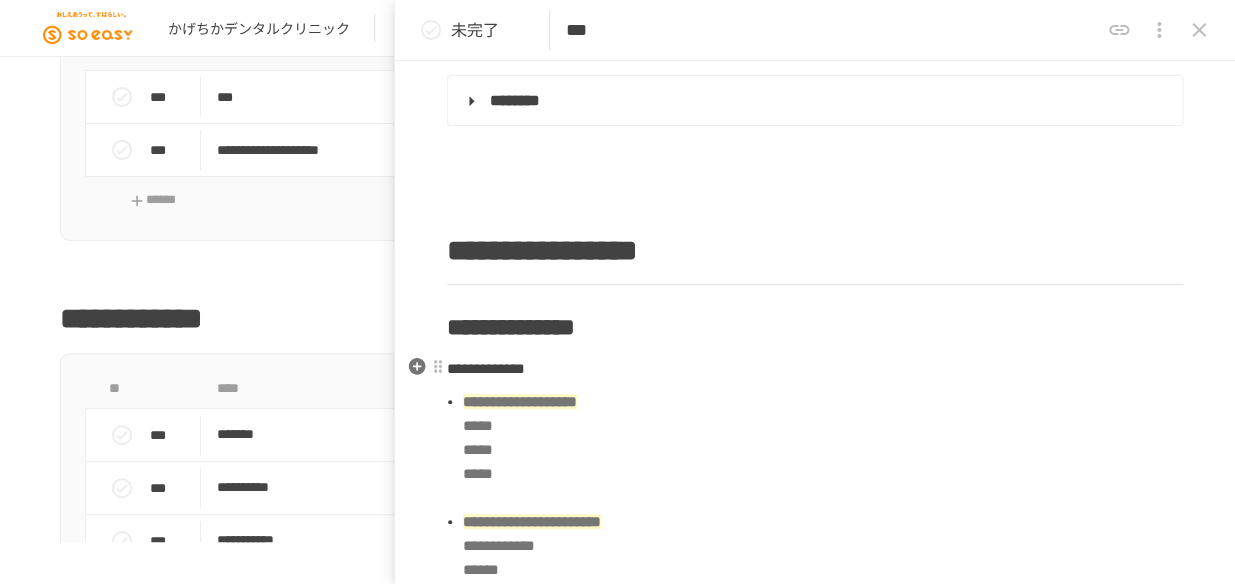 click on "**********" at bounding box center [486, 368] 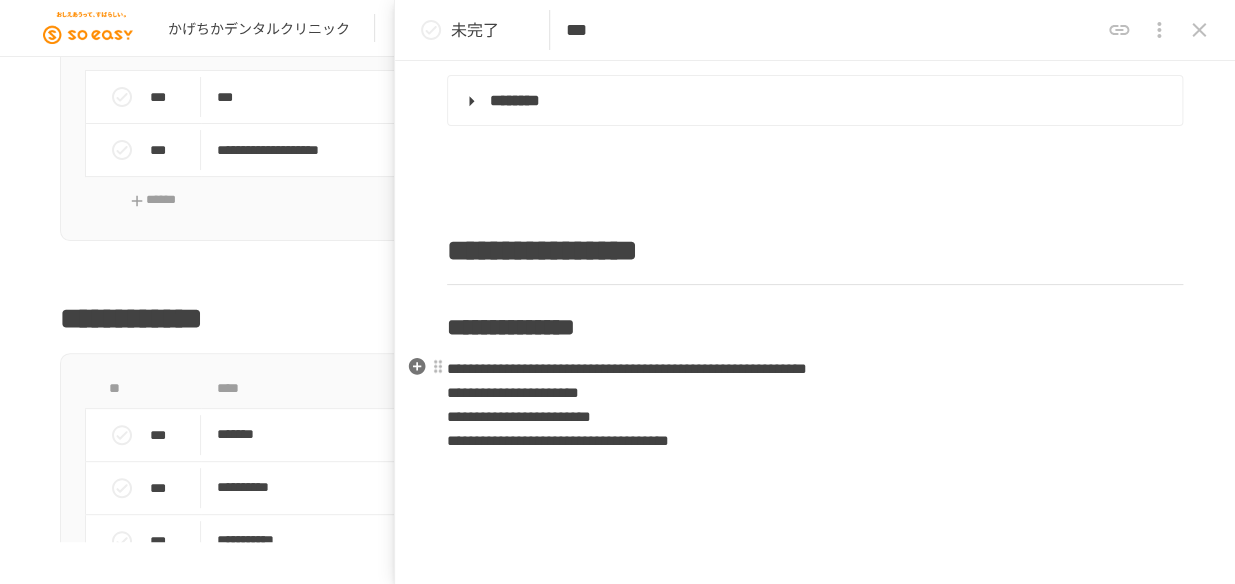 click on "[FIRST] [LAST]" at bounding box center [815, 405] 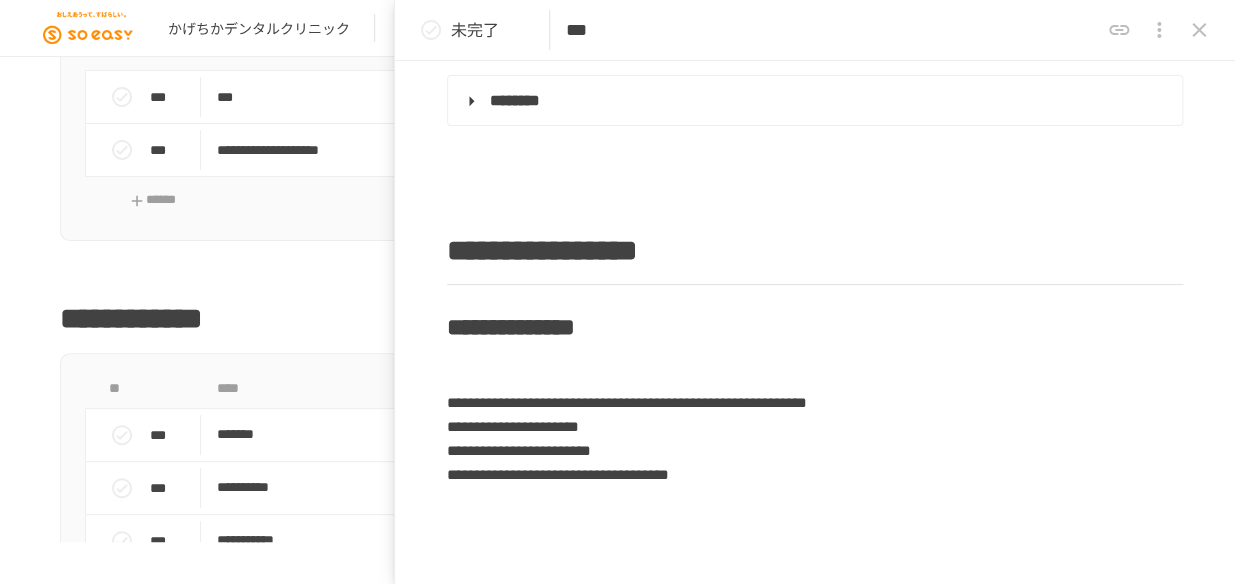 type 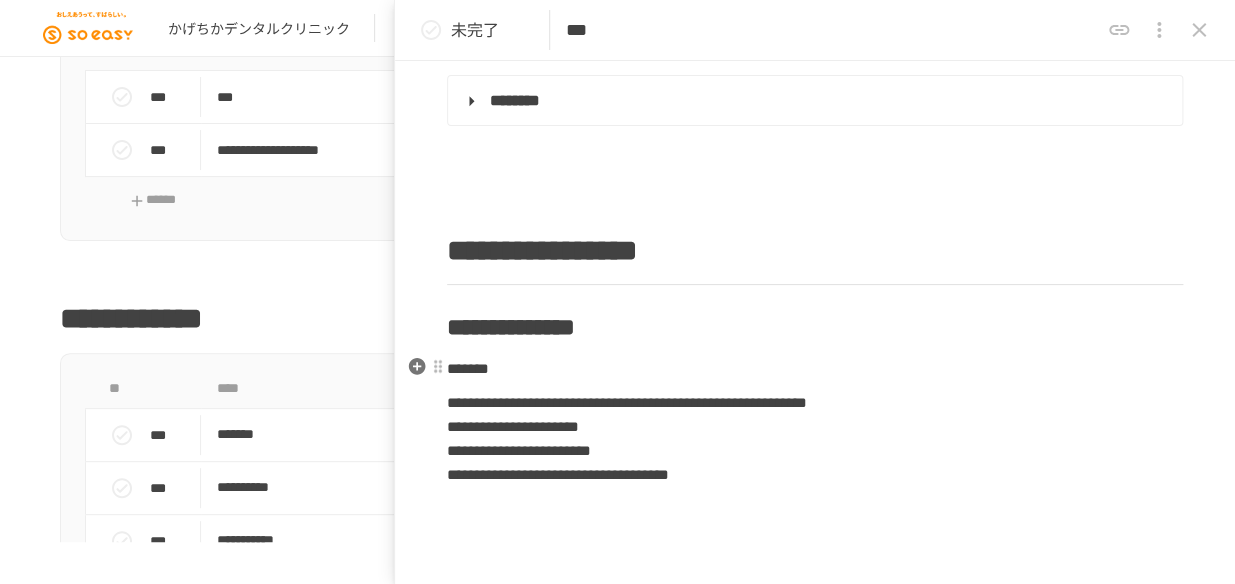 click on "*******" at bounding box center (468, 368) 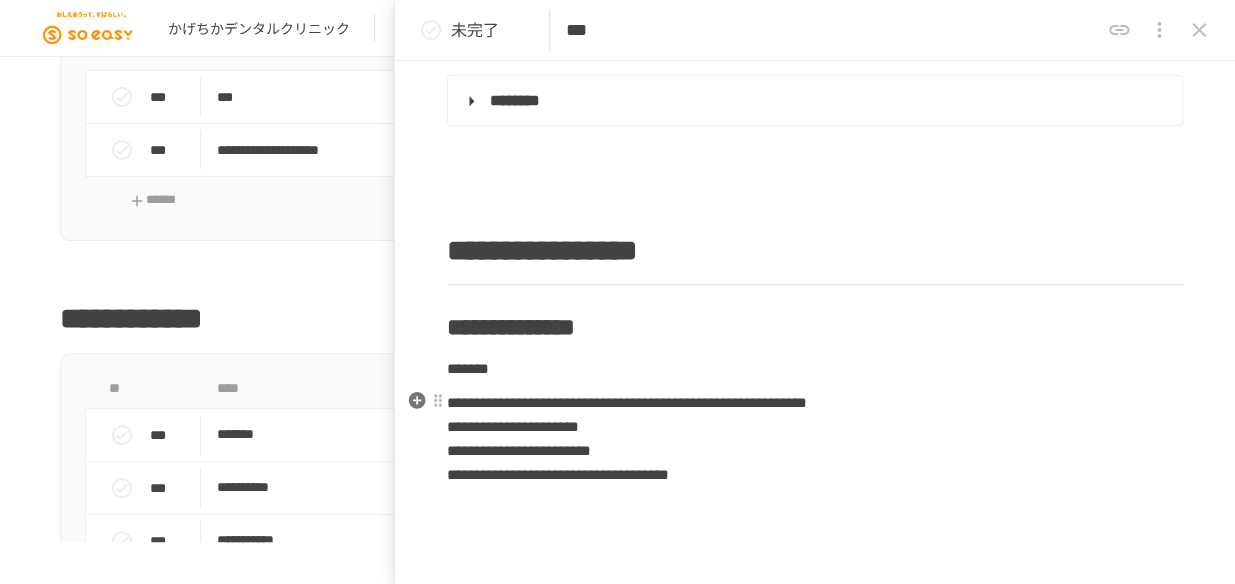 click on "[FIRST] [LAST]" at bounding box center (815, 439) 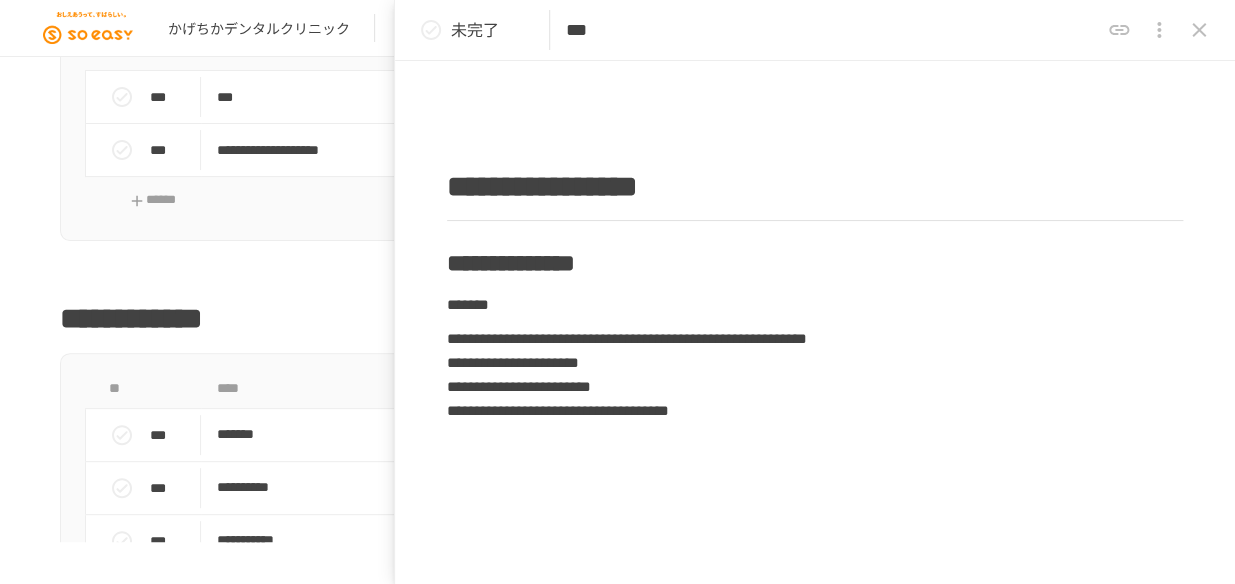 scroll, scrollTop: 519, scrollLeft: 0, axis: vertical 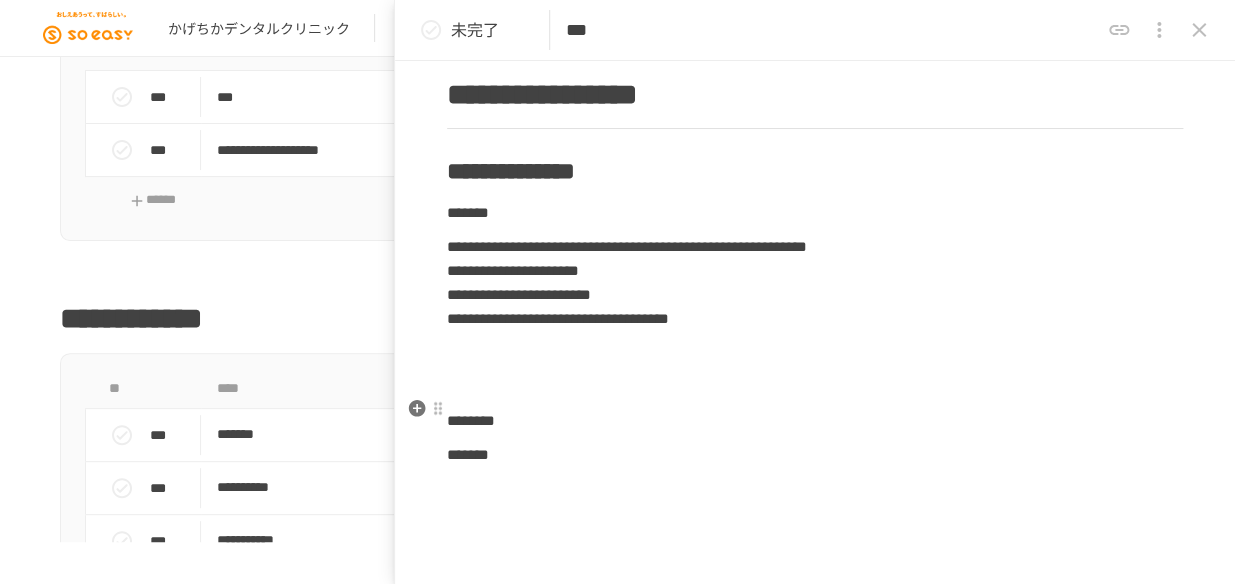 click at bounding box center [815, 387] 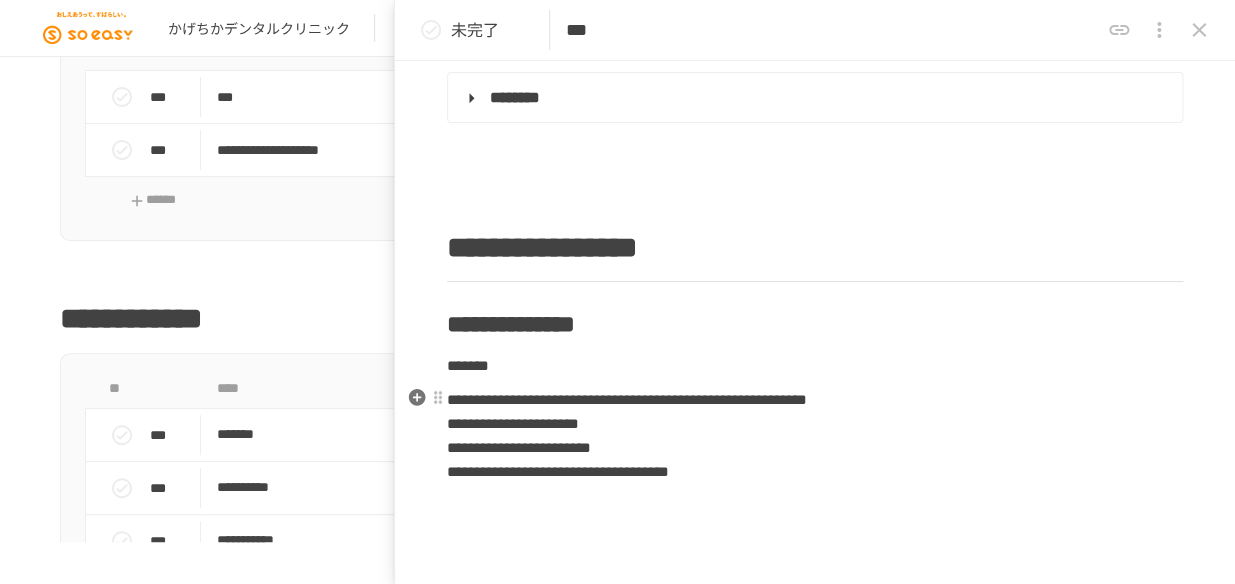 scroll, scrollTop: 428, scrollLeft: 0, axis: vertical 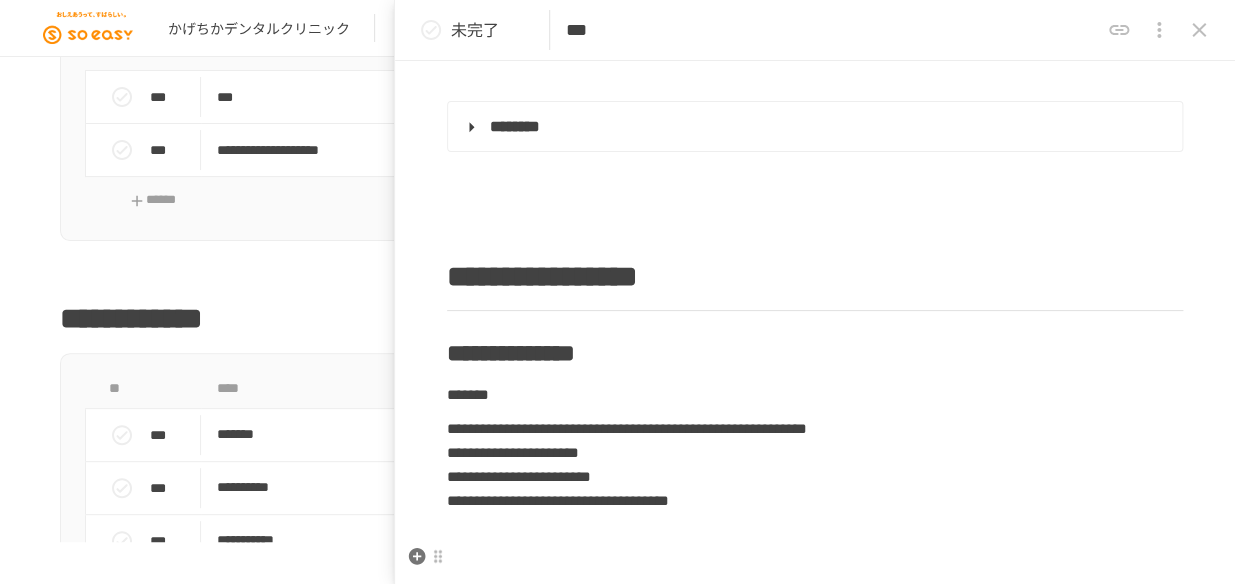 click at bounding box center (815, 535) 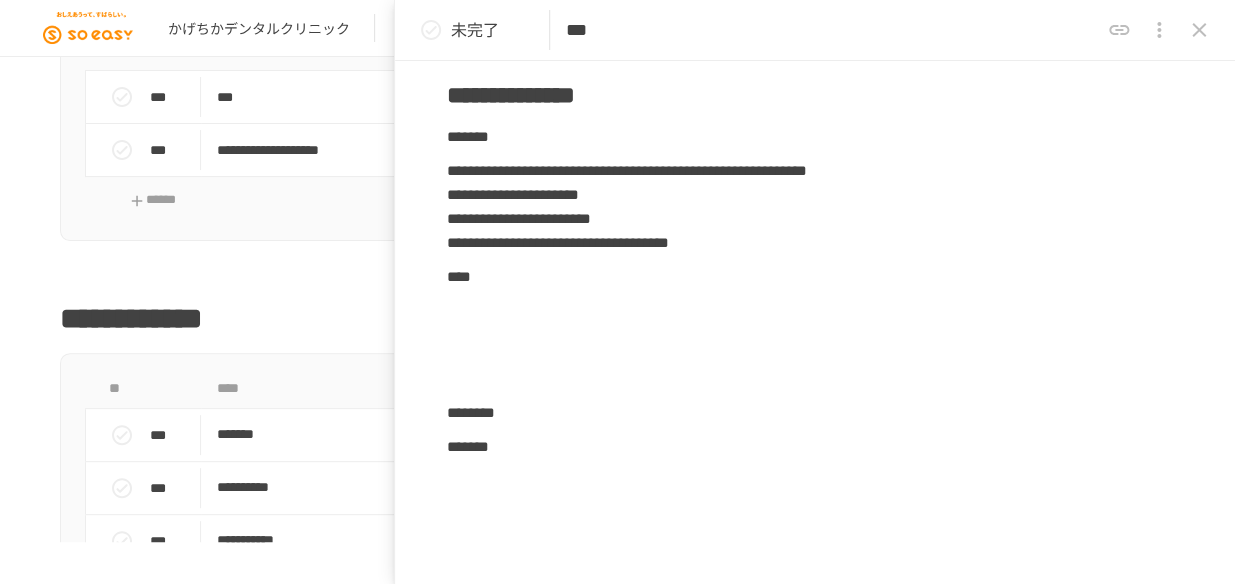 scroll, scrollTop: 700, scrollLeft: 0, axis: vertical 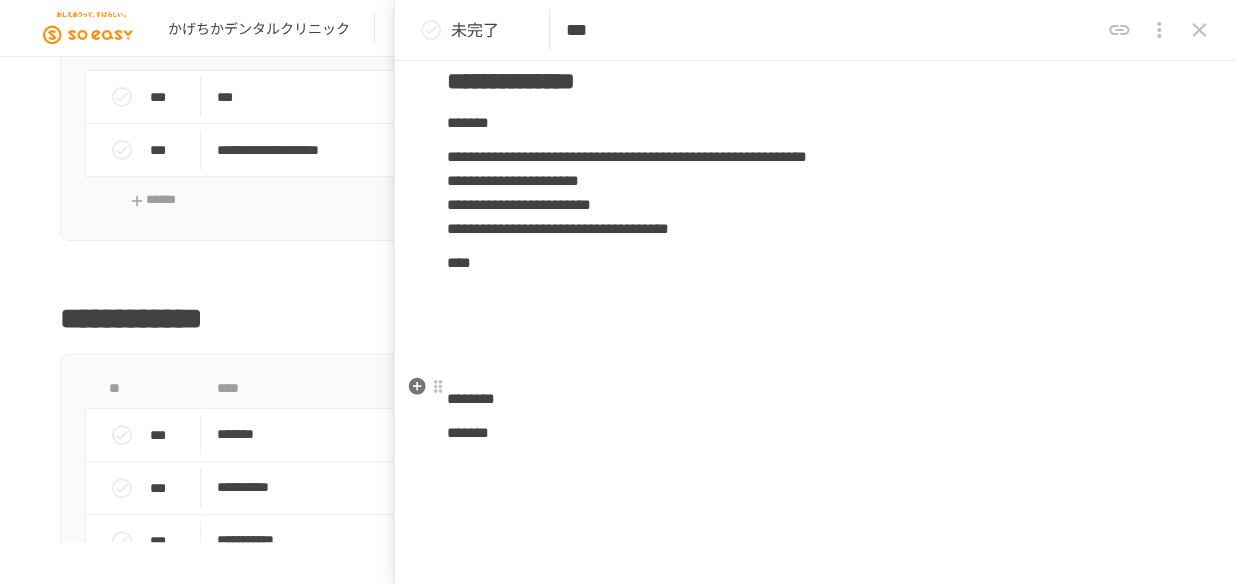 click at bounding box center (815, 365) 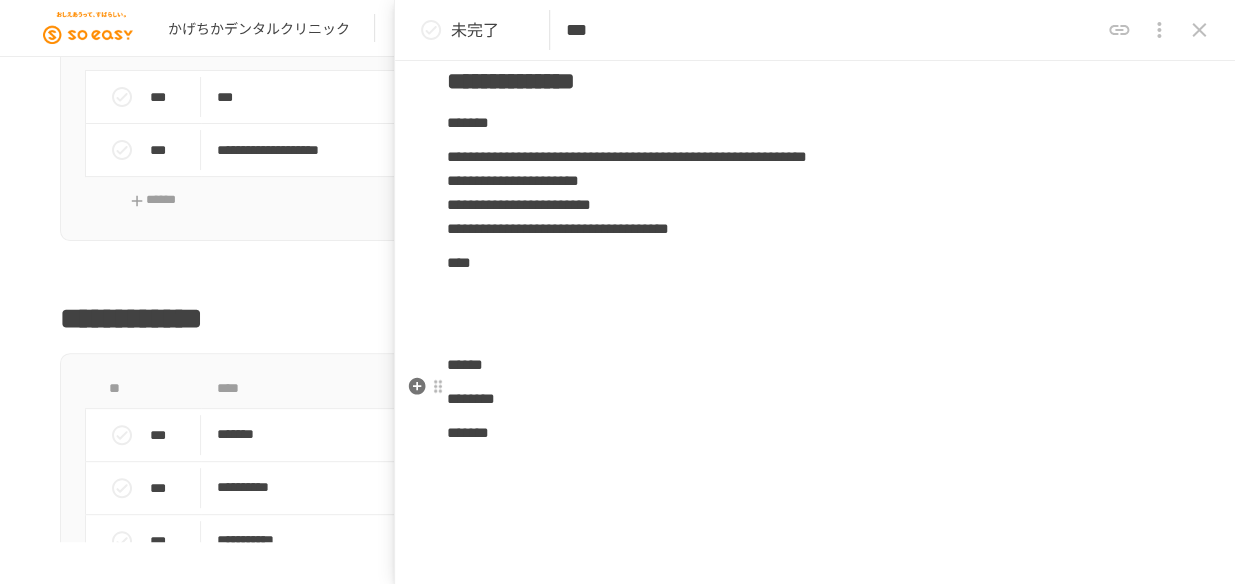 click on "******" at bounding box center (815, 365) 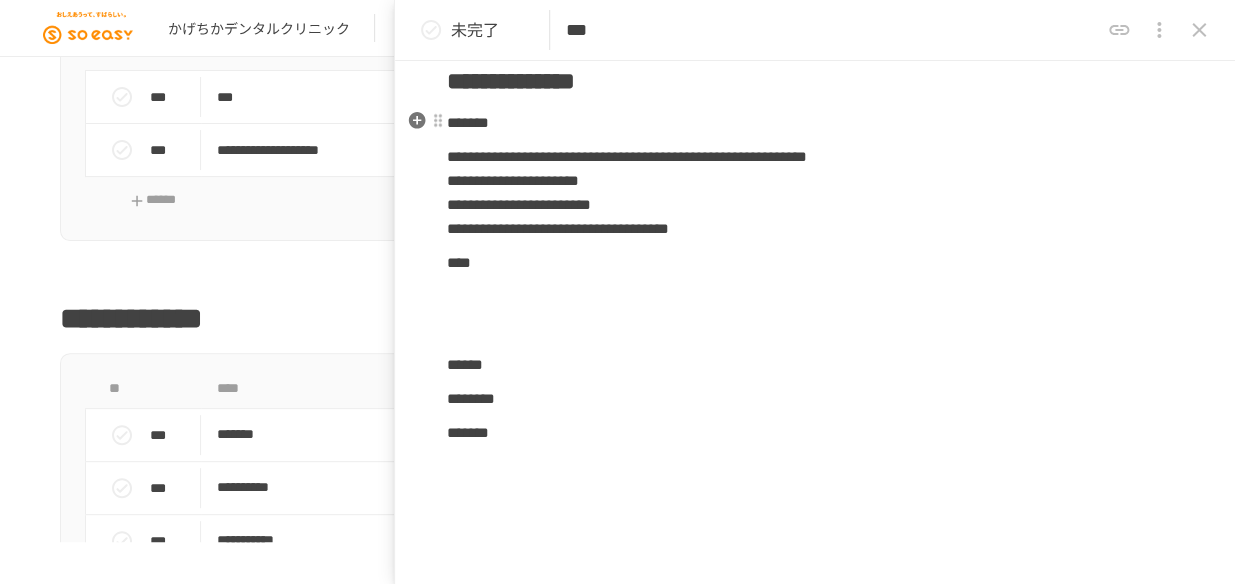 click on "*******" at bounding box center (468, 122) 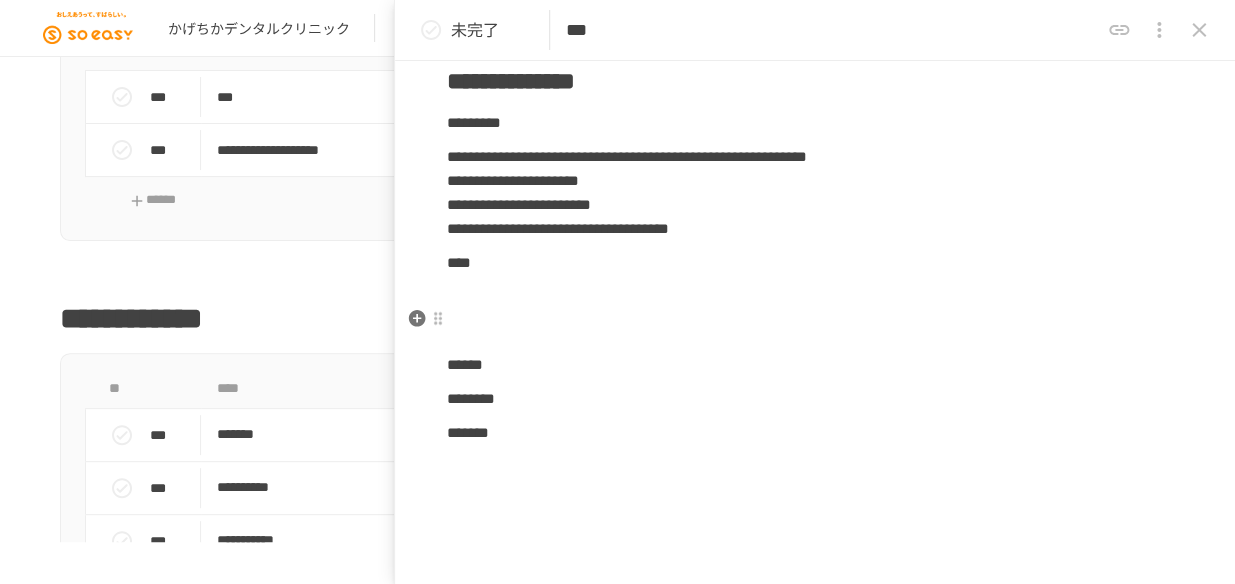 click at bounding box center (815, 297) 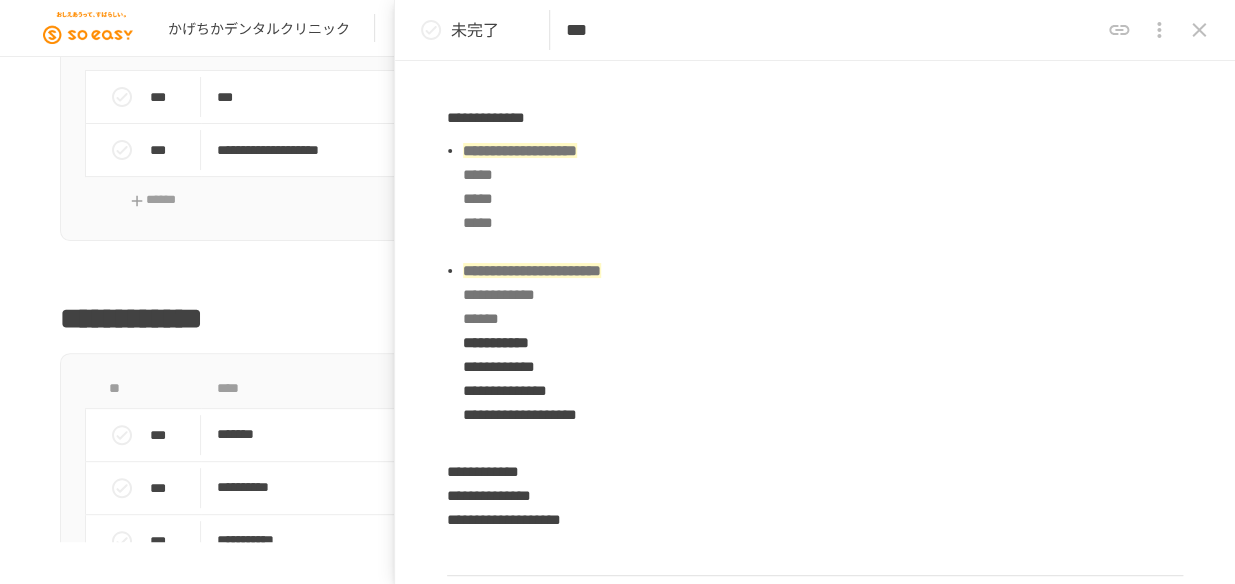 scroll, scrollTop: 973, scrollLeft: 0, axis: vertical 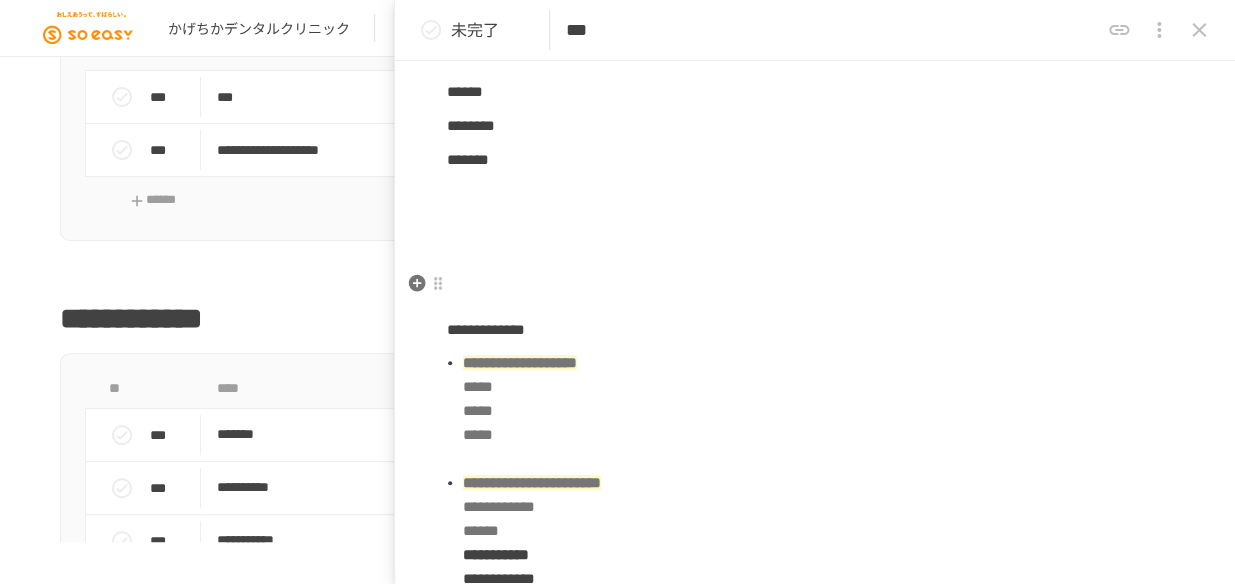 click at bounding box center (815, 262) 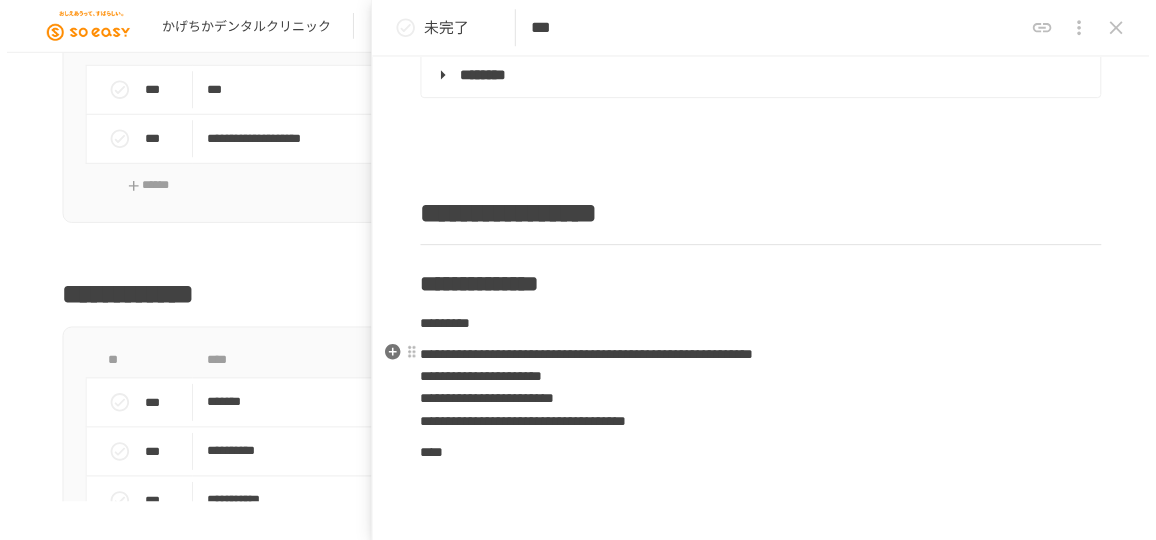 scroll, scrollTop: 480, scrollLeft: 0, axis: vertical 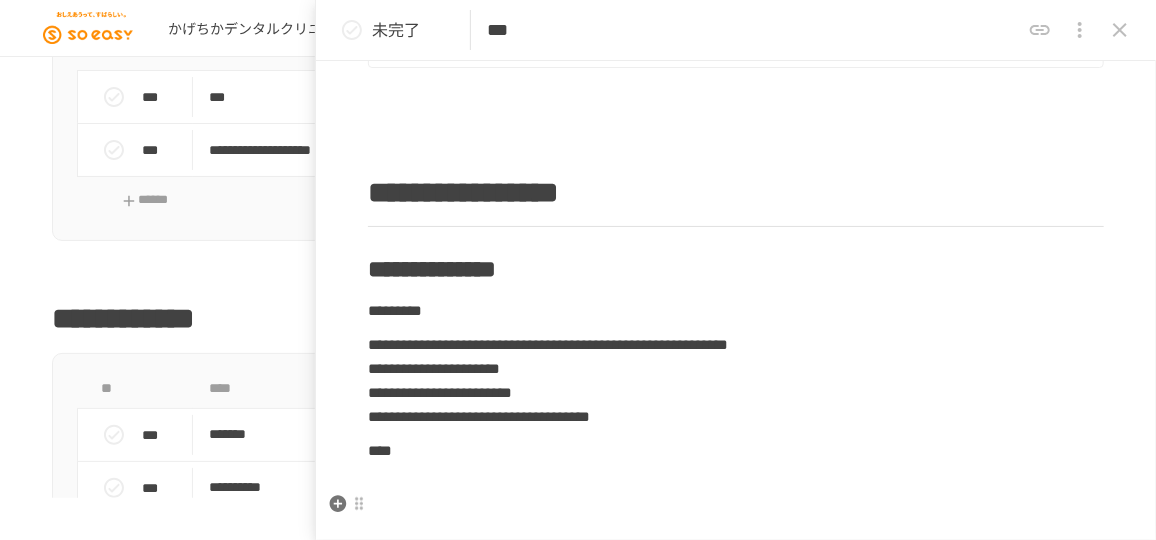 click at bounding box center (736, 485) 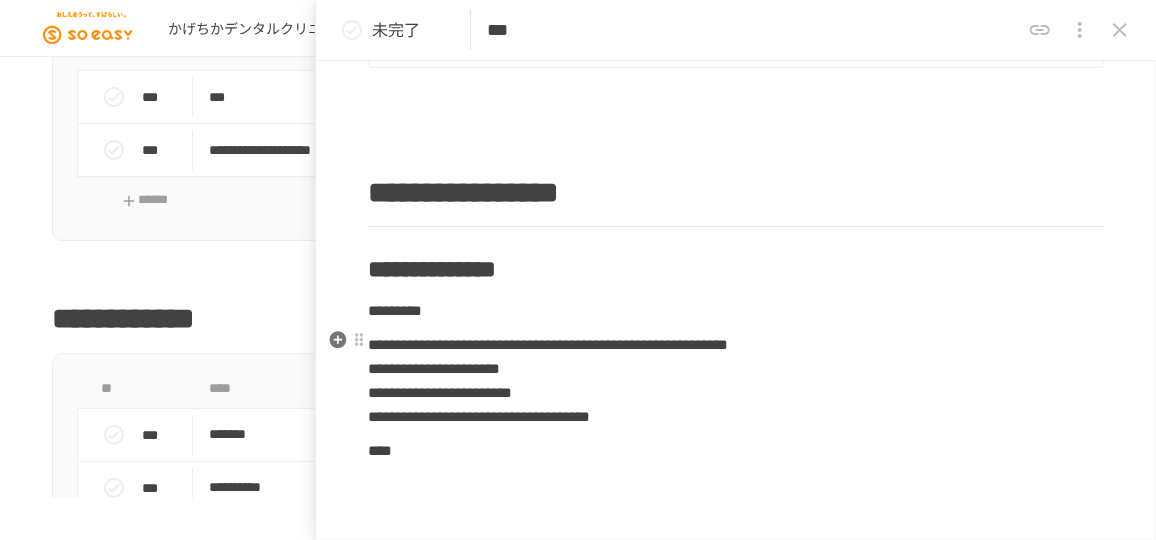 click on "[FIRST] [LAST]" at bounding box center [736, 381] 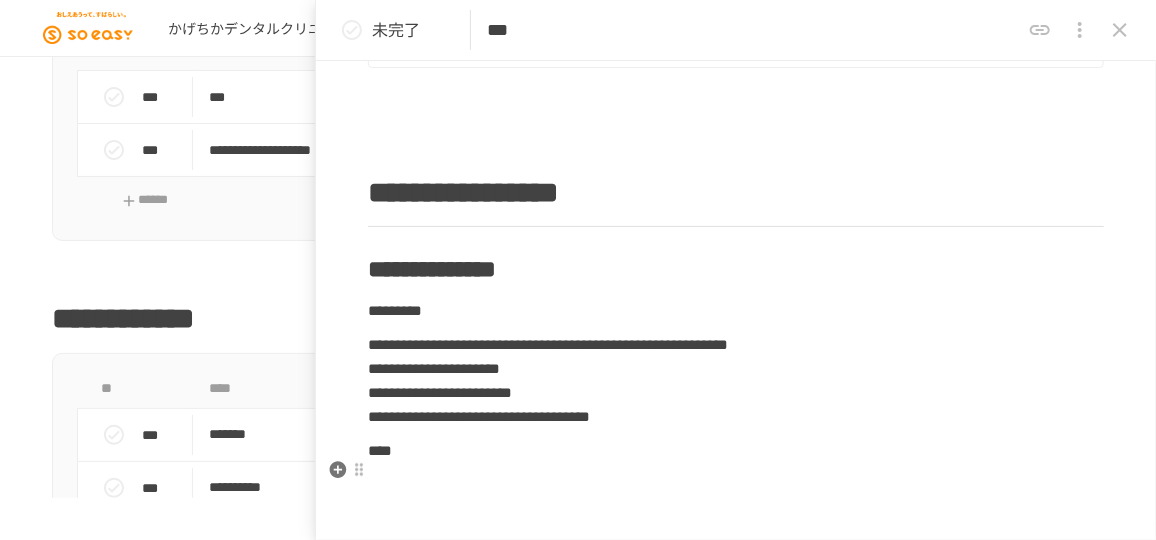 click on "****" at bounding box center (736, 451) 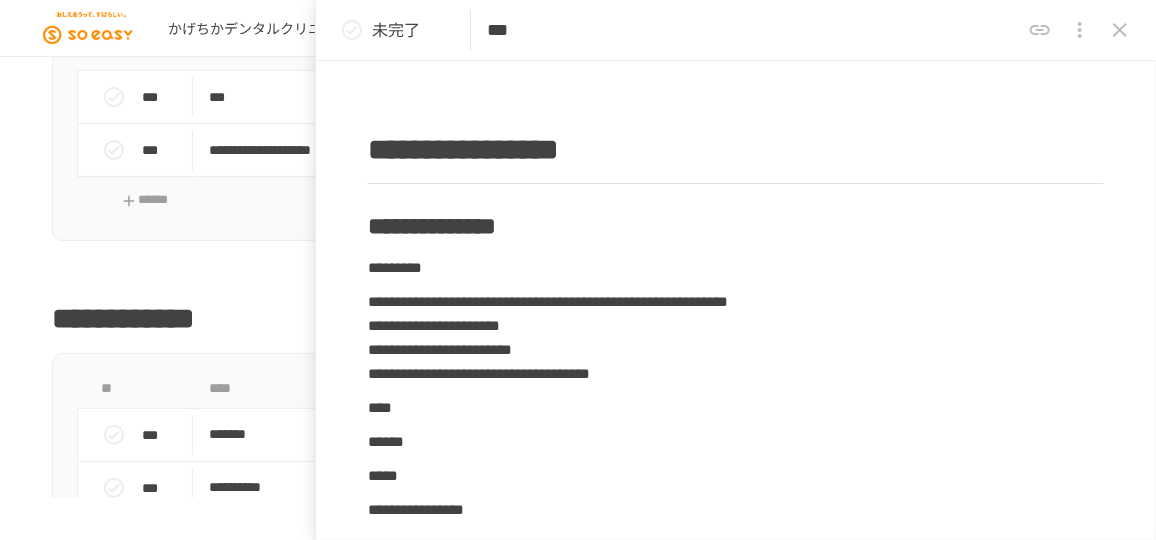 scroll, scrollTop: 589, scrollLeft: 0, axis: vertical 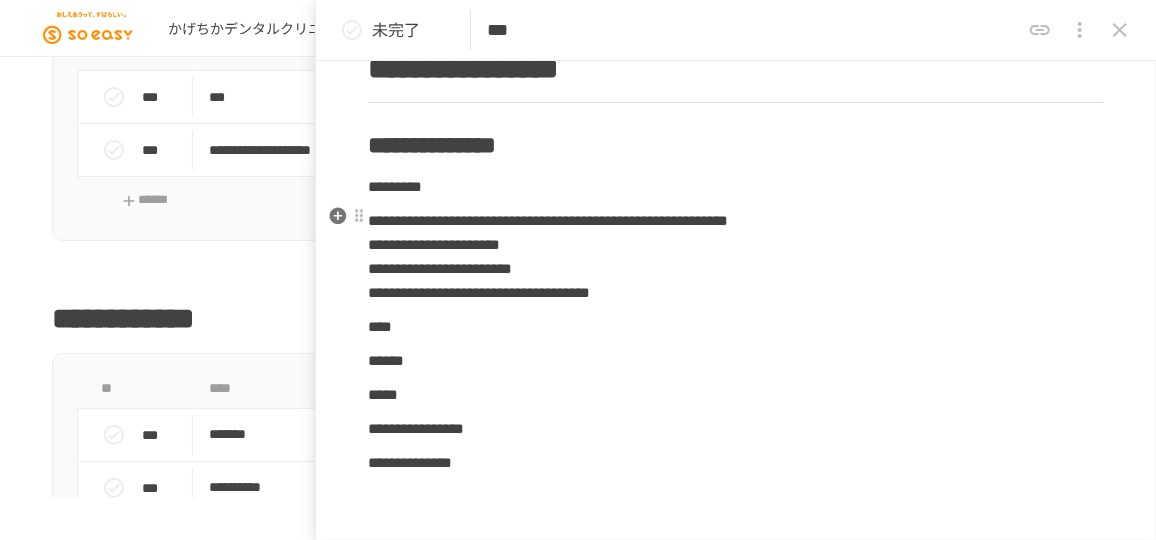 click on "[FIRST] [LAST]" at bounding box center [736, 257] 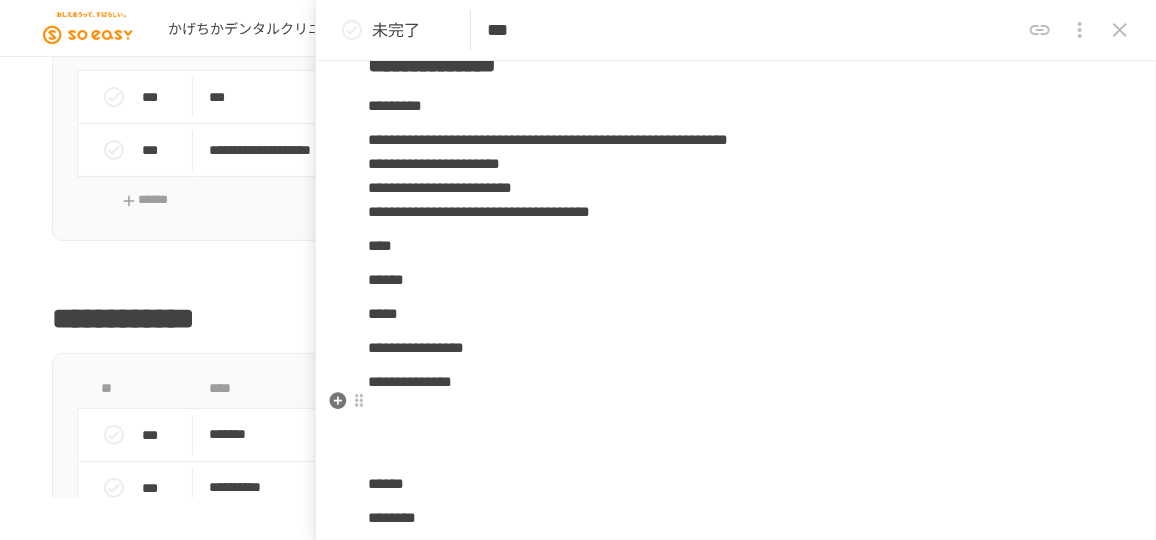 scroll, scrollTop: 719, scrollLeft: 0, axis: vertical 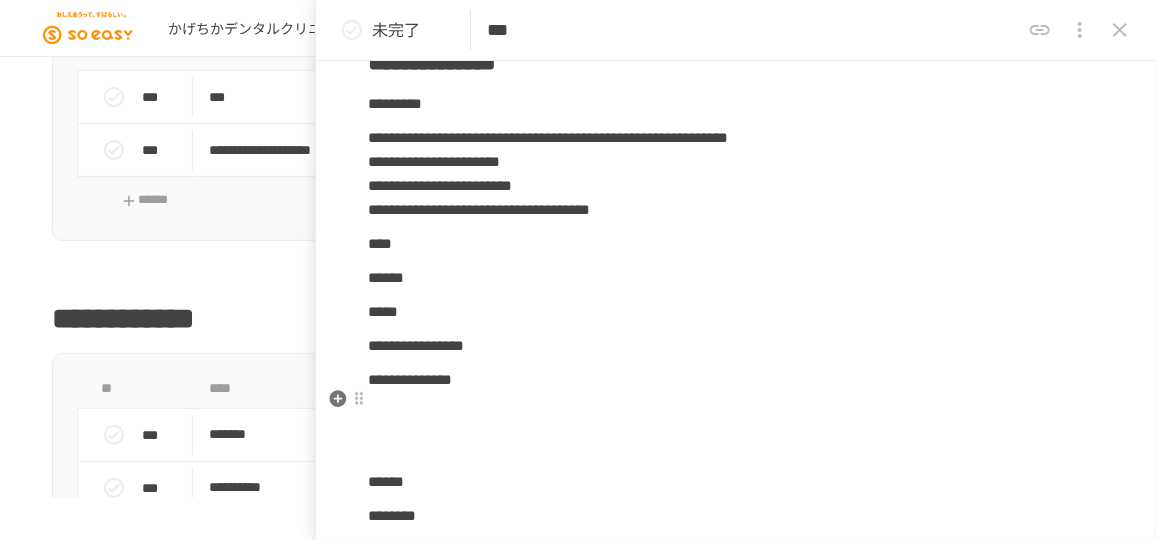 click on "**********" at bounding box center [736, 380] 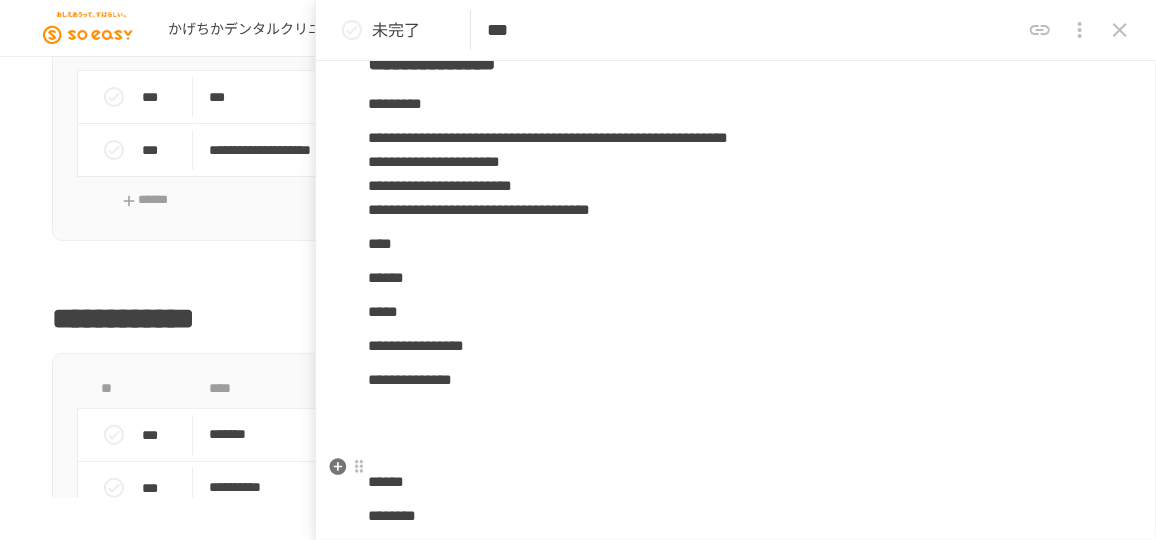 click at bounding box center [736, 448] 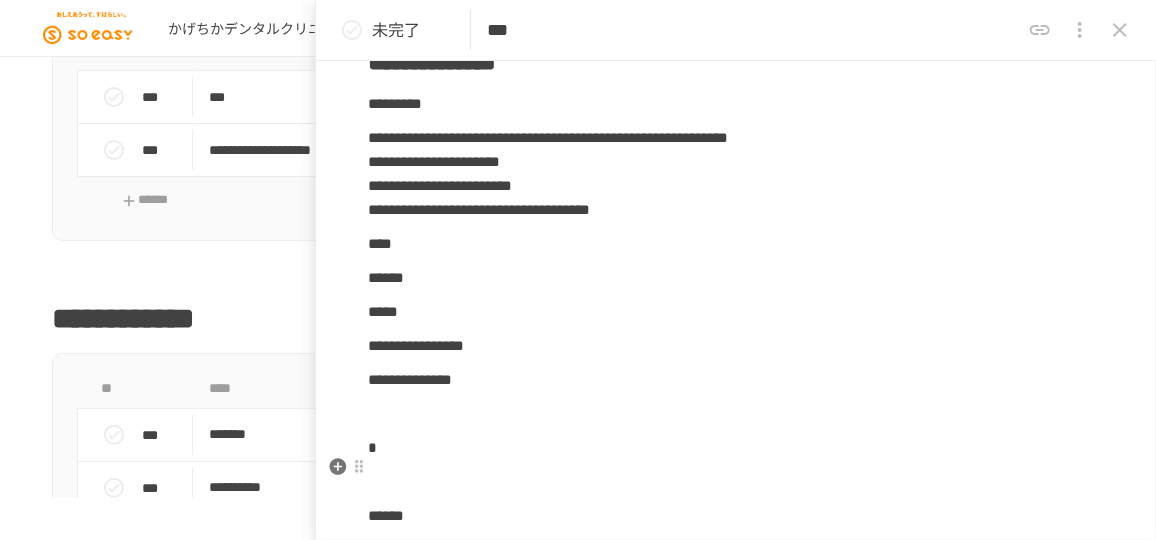 click on "*" at bounding box center [736, 448] 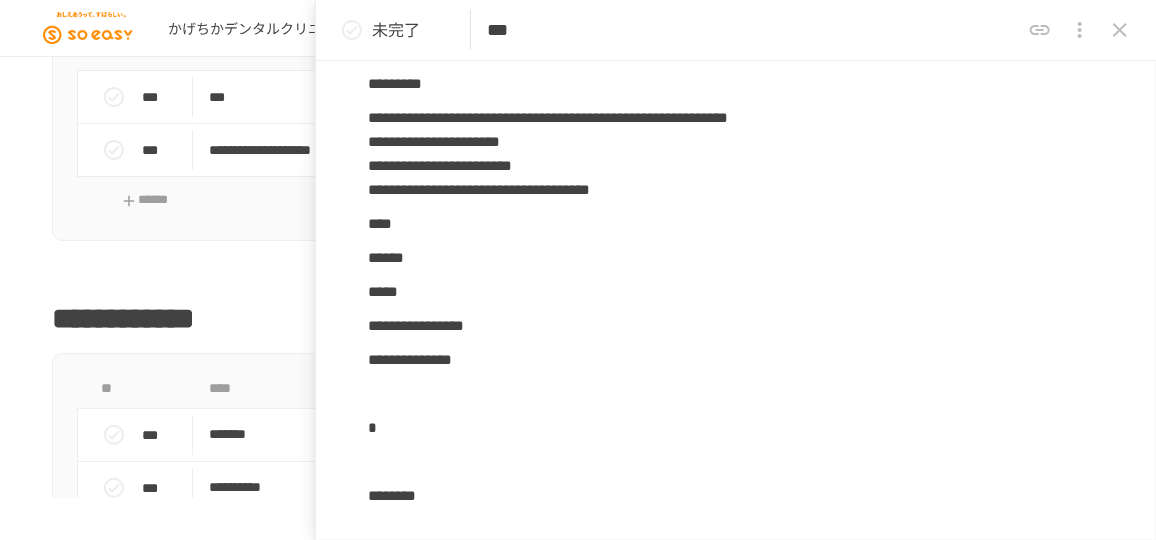 scroll, scrollTop: 758, scrollLeft: 0, axis: vertical 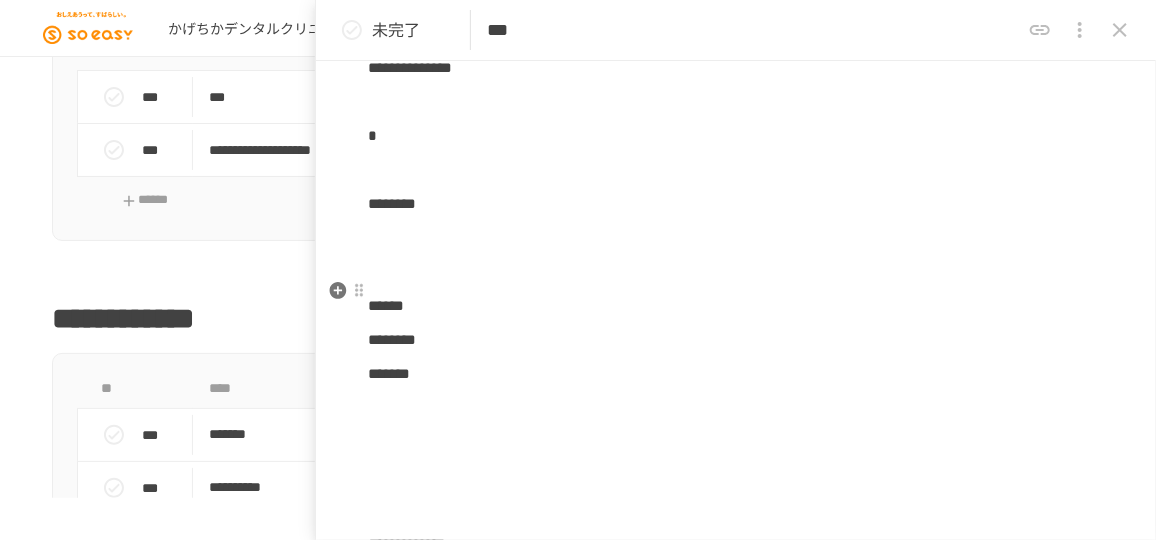 click at bounding box center (736, 272) 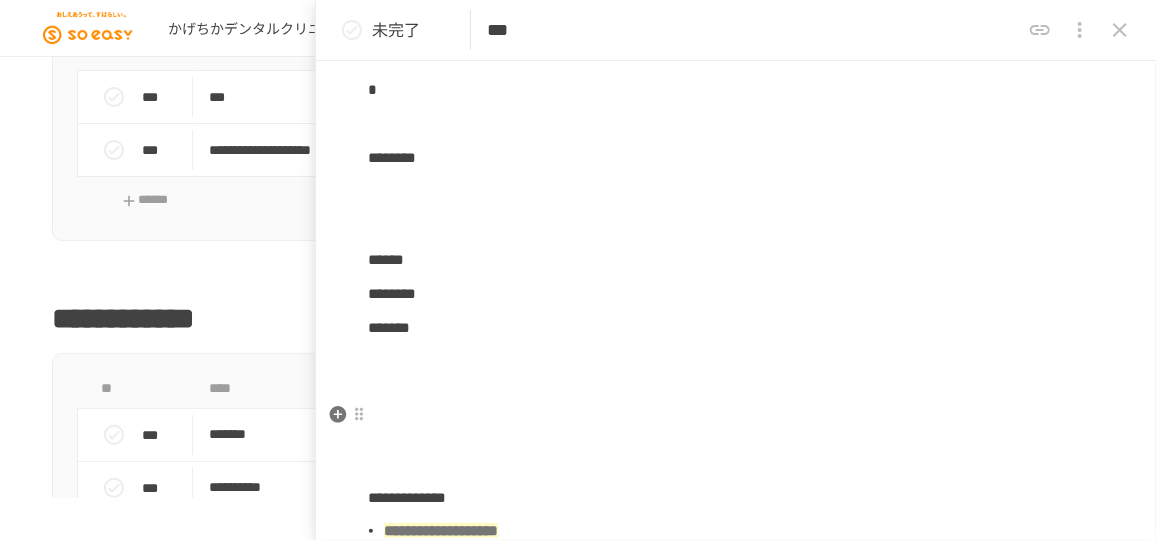 scroll, scrollTop: 1079, scrollLeft: 0, axis: vertical 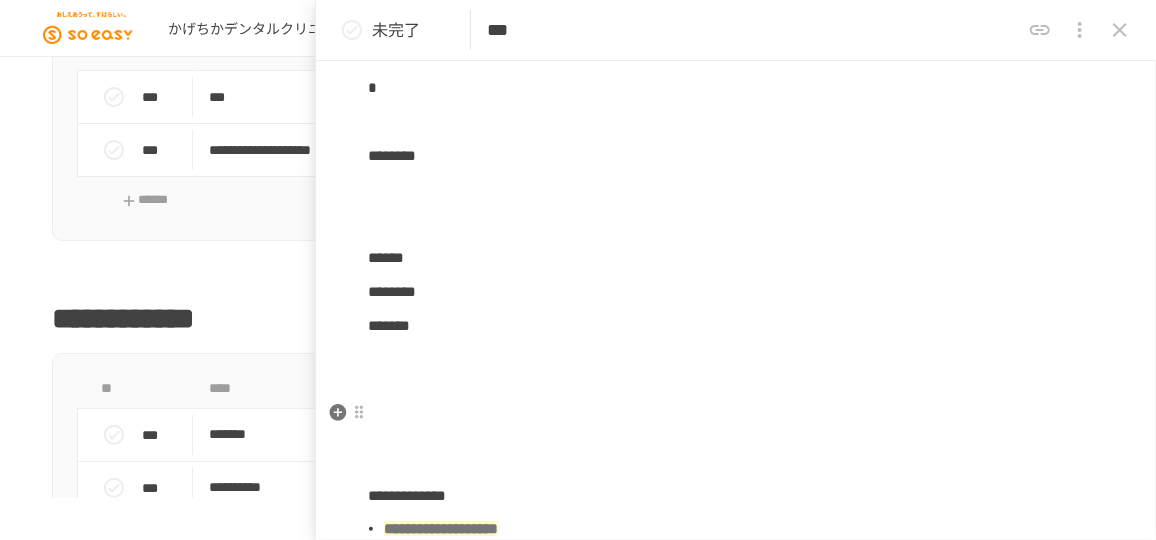 click at bounding box center [736, 394] 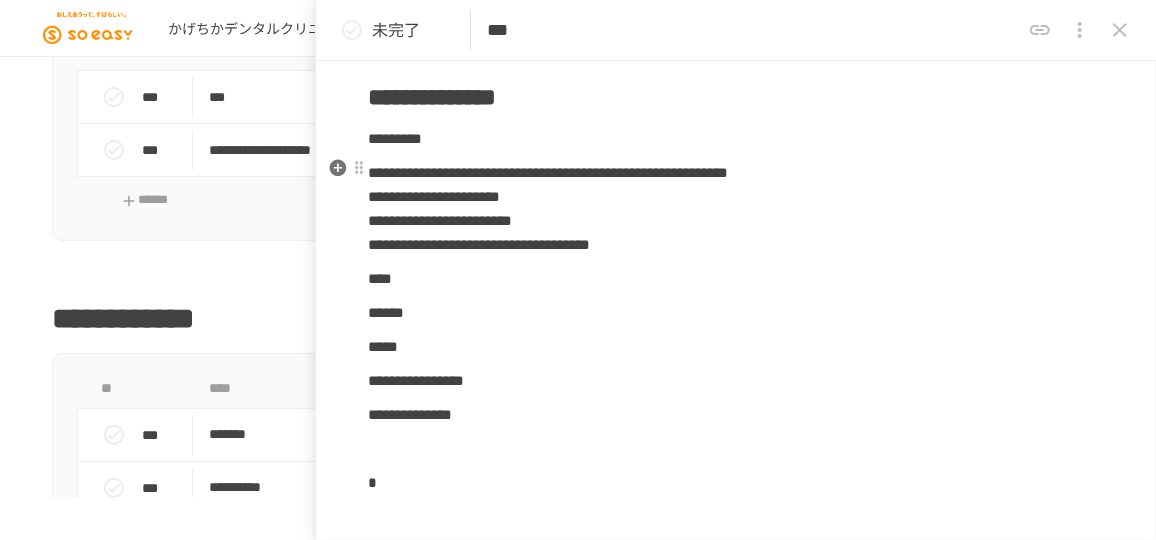 scroll, scrollTop: 684, scrollLeft: 0, axis: vertical 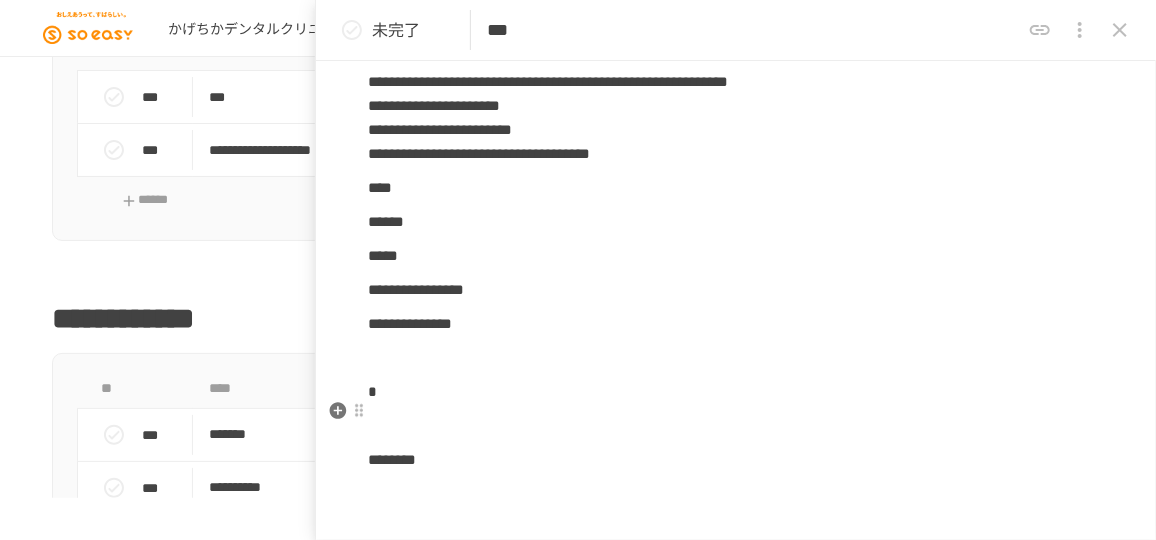 click on "*" at bounding box center (736, 392) 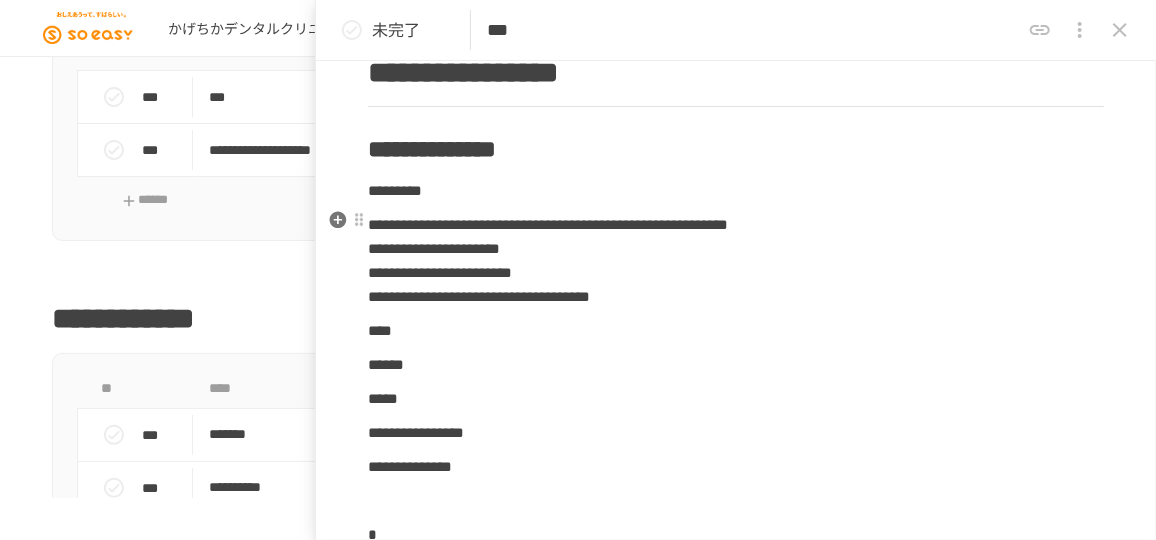 scroll, scrollTop: 593, scrollLeft: 0, axis: vertical 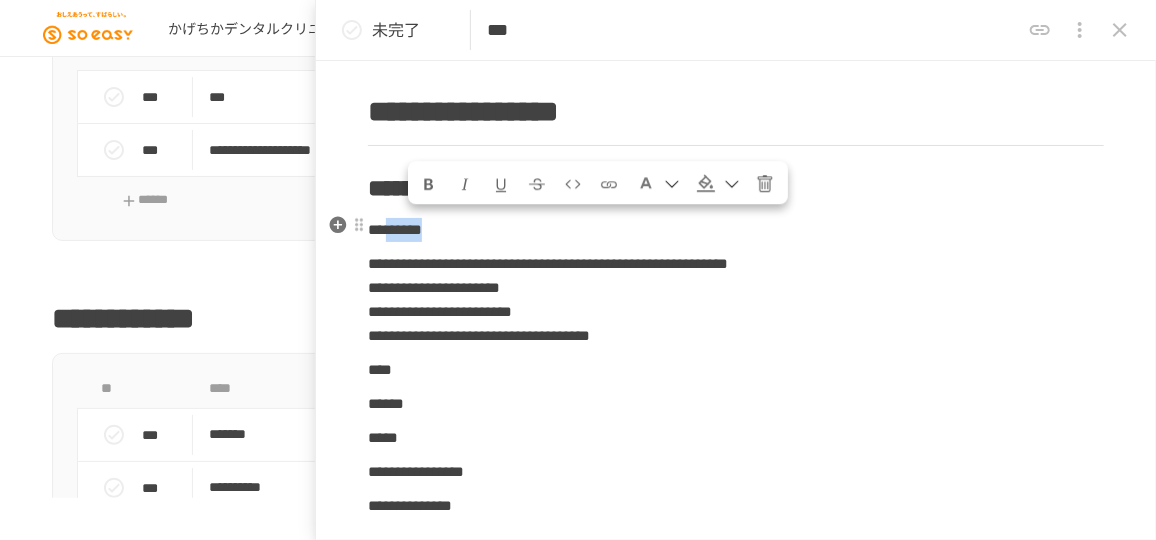 drag, startPoint x: 520, startPoint y: 226, endPoint x: 409, endPoint y: 216, distance: 111.44954 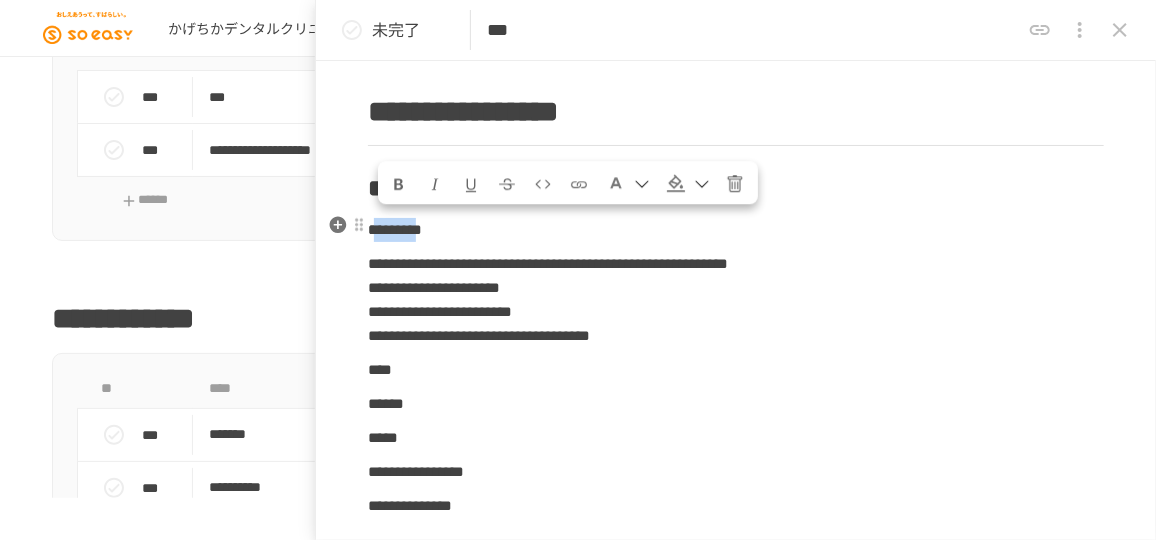 drag, startPoint x: 384, startPoint y: 223, endPoint x: 484, endPoint y: 226, distance: 100.04499 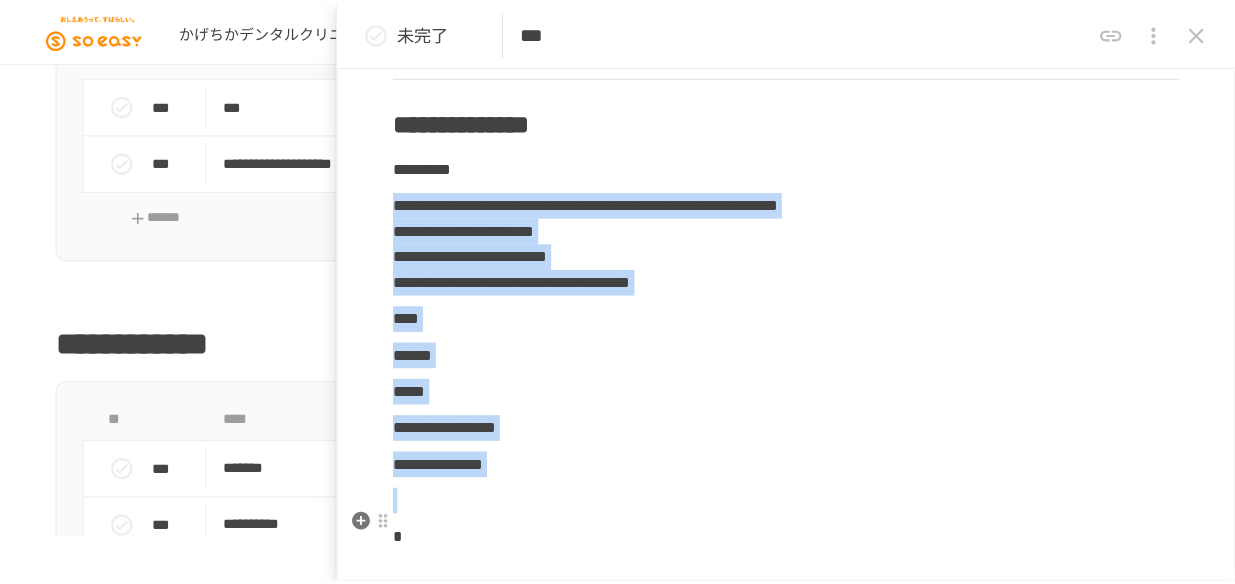 scroll, scrollTop: 670, scrollLeft: 0, axis: vertical 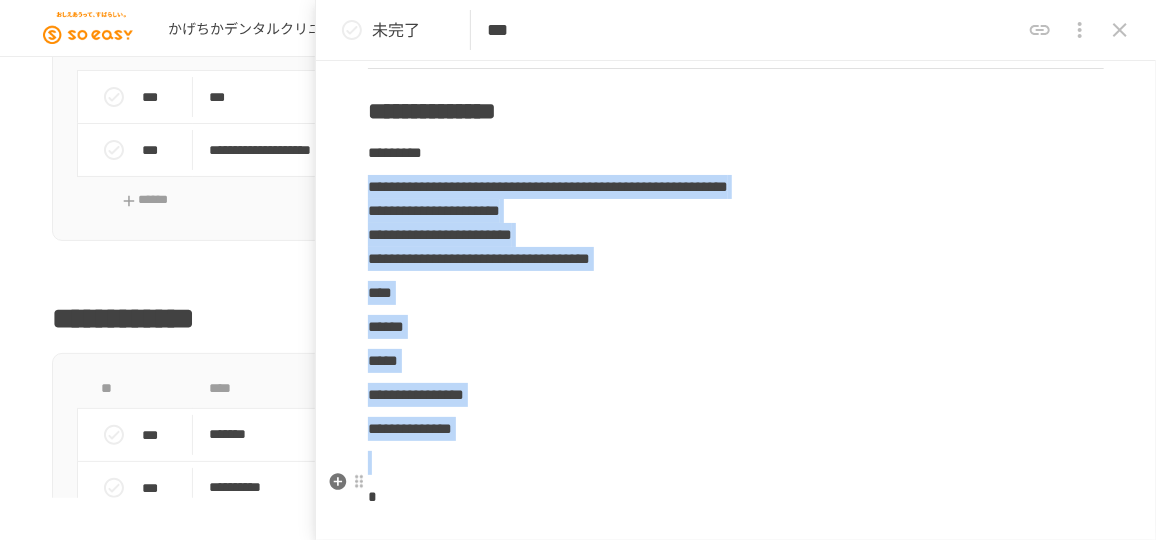 drag, startPoint x: 371, startPoint y: 258, endPoint x: 587, endPoint y: 457, distance: 293.69543 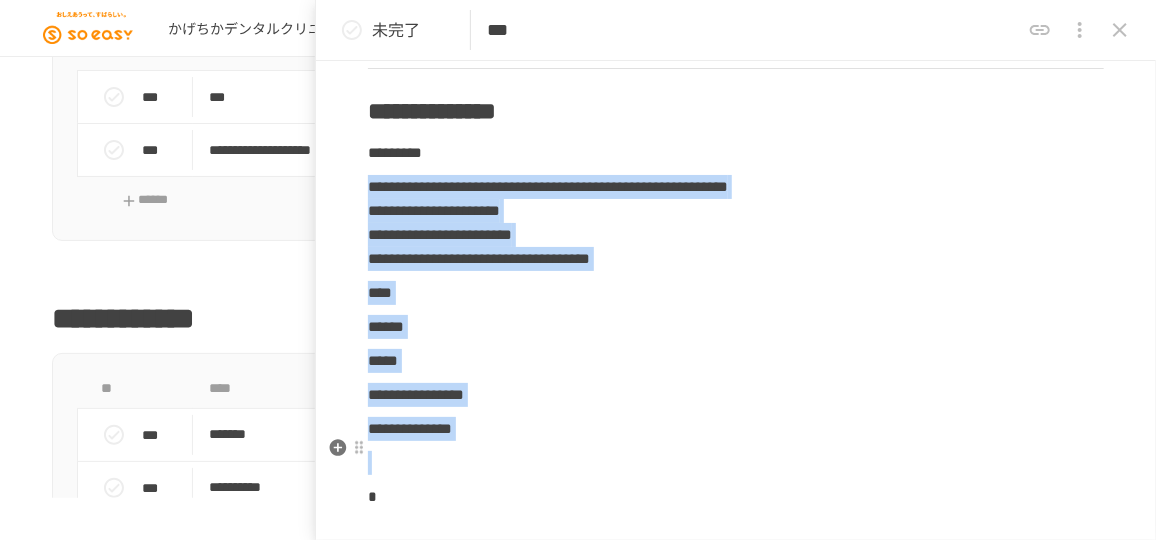 copy on "[FIRST] [LAST]" 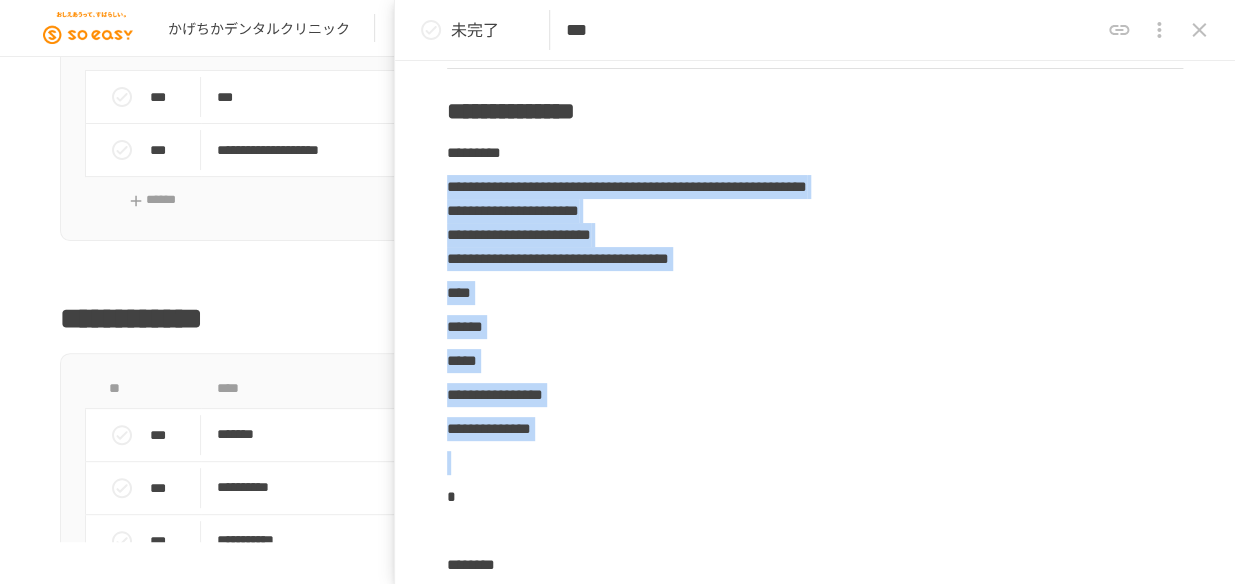 scroll, scrollTop: 670, scrollLeft: 0, axis: vertical 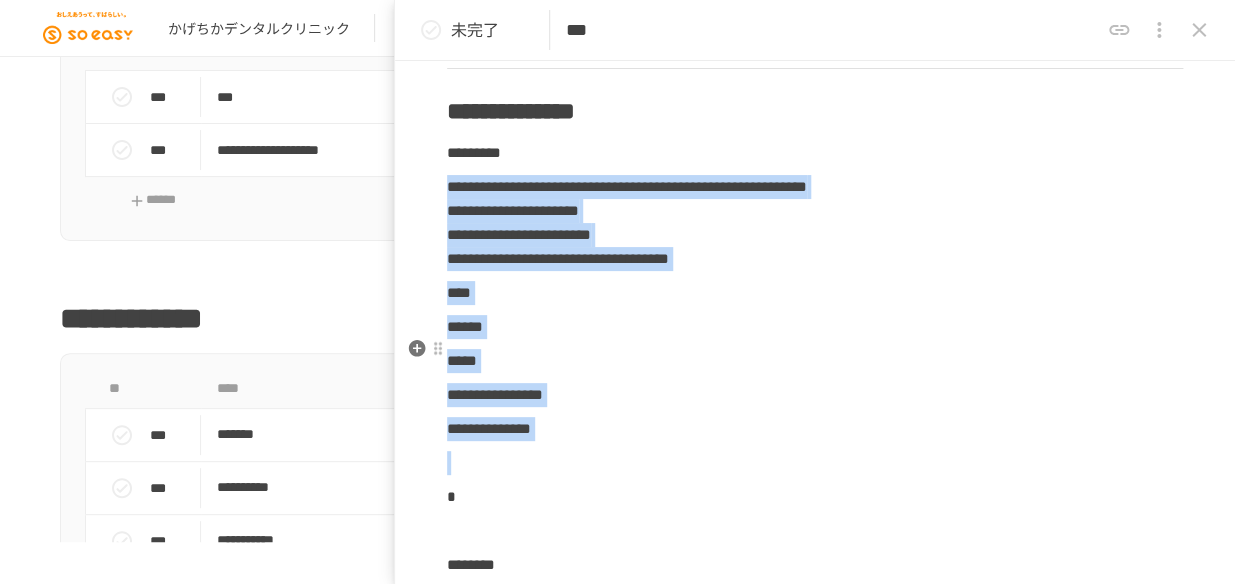 click on "******" at bounding box center [815, 327] 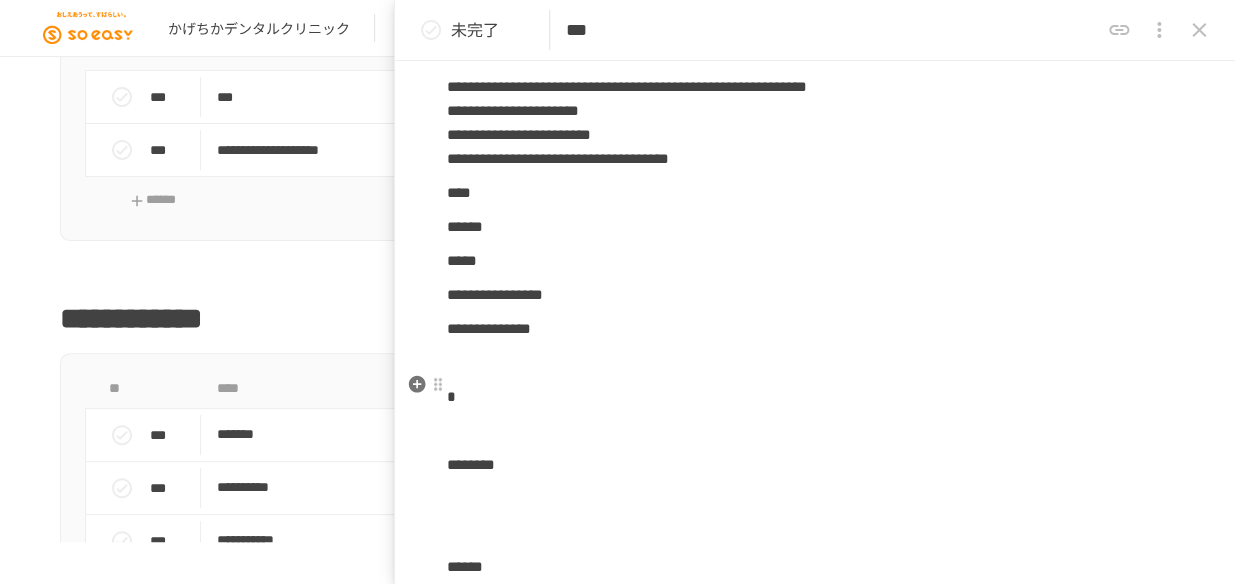 scroll, scrollTop: 942, scrollLeft: 0, axis: vertical 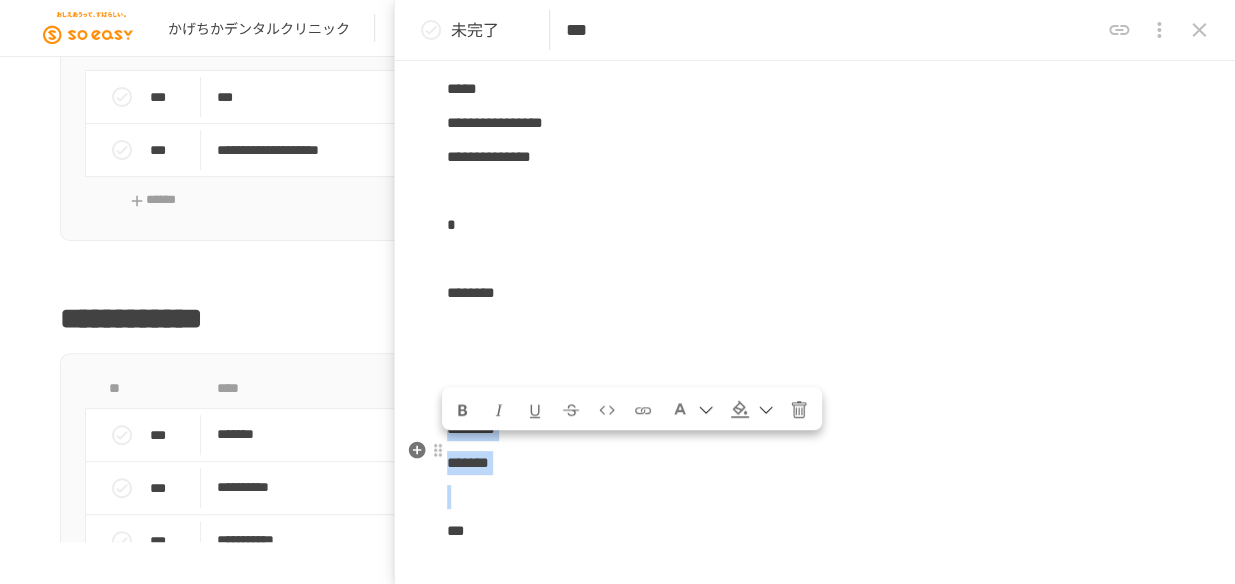 drag, startPoint x: 567, startPoint y: 499, endPoint x: 447, endPoint y: 449, distance: 130 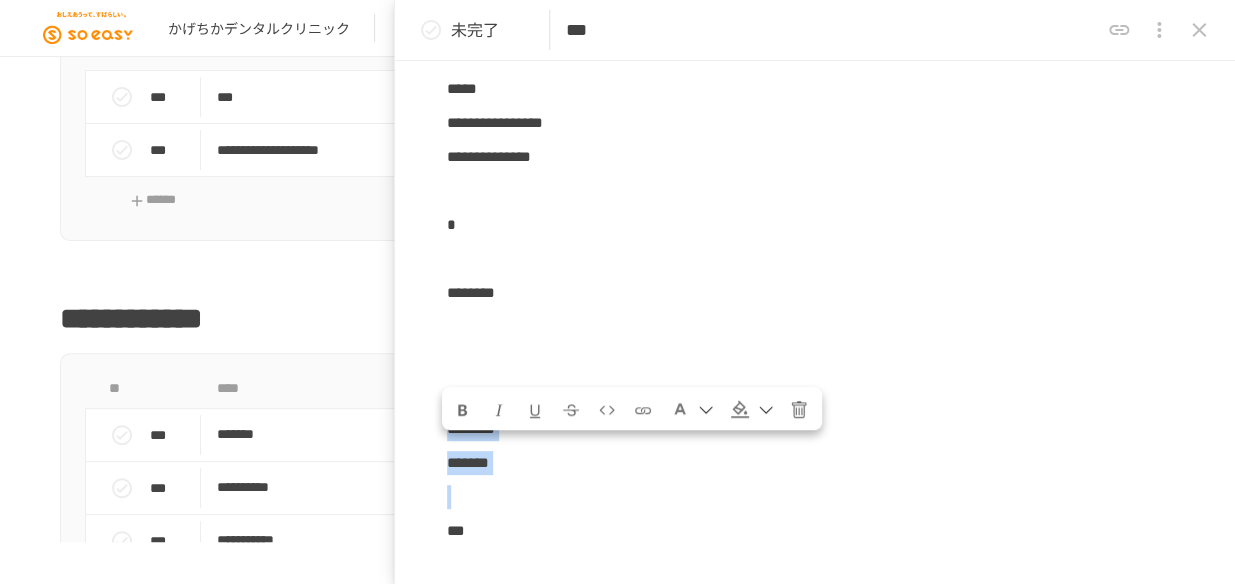 scroll, scrollTop: 942, scrollLeft: 0, axis: vertical 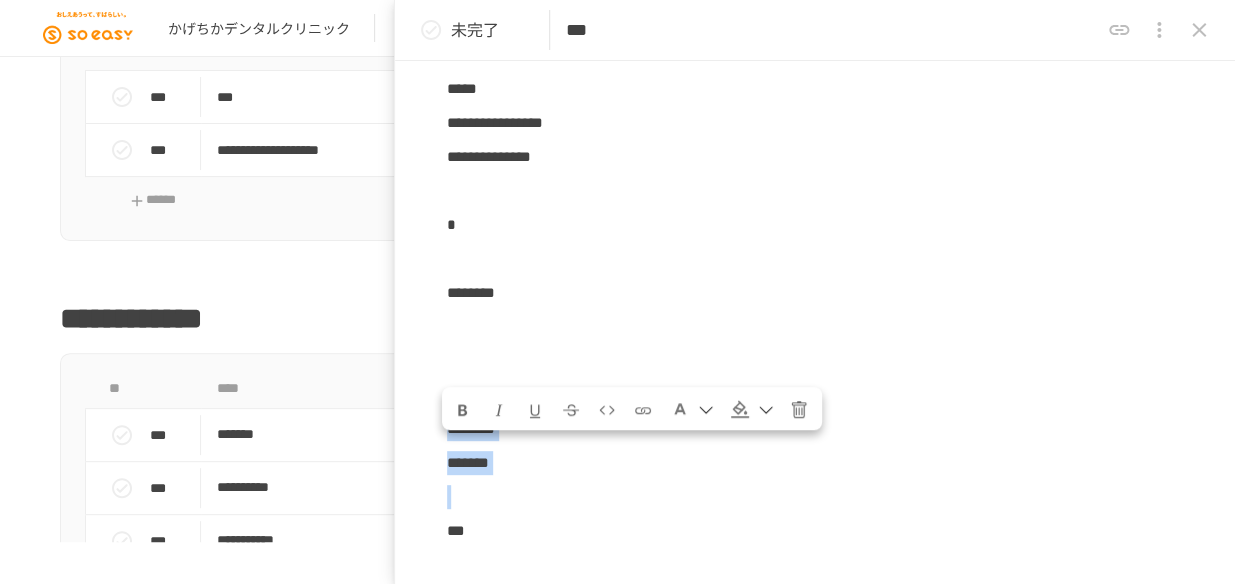 click 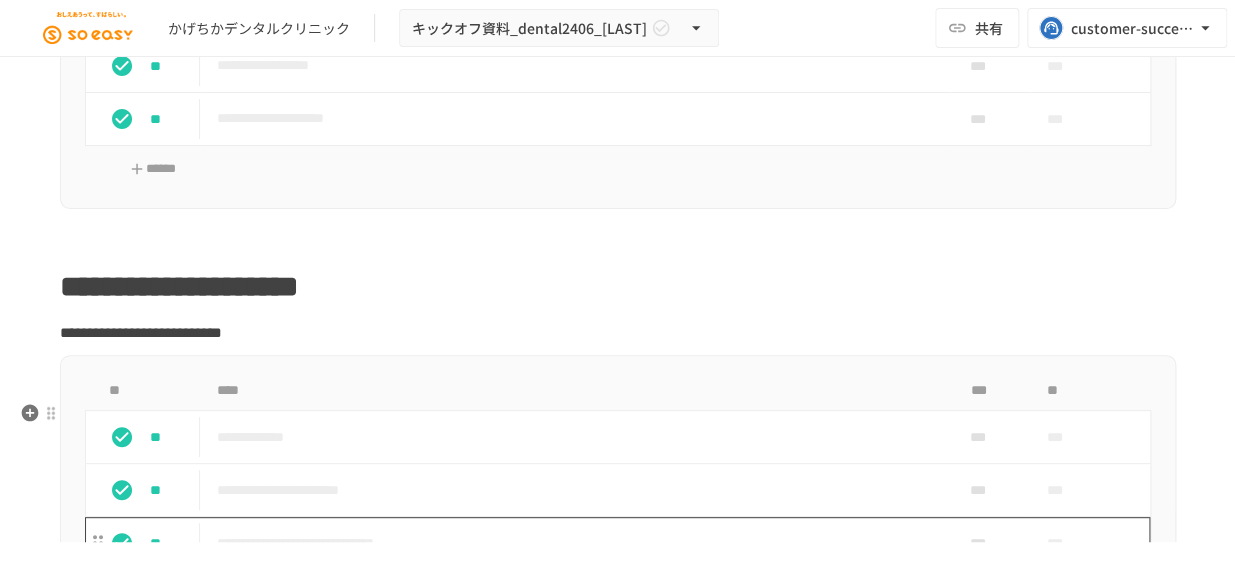 scroll, scrollTop: 1090, scrollLeft: 0, axis: vertical 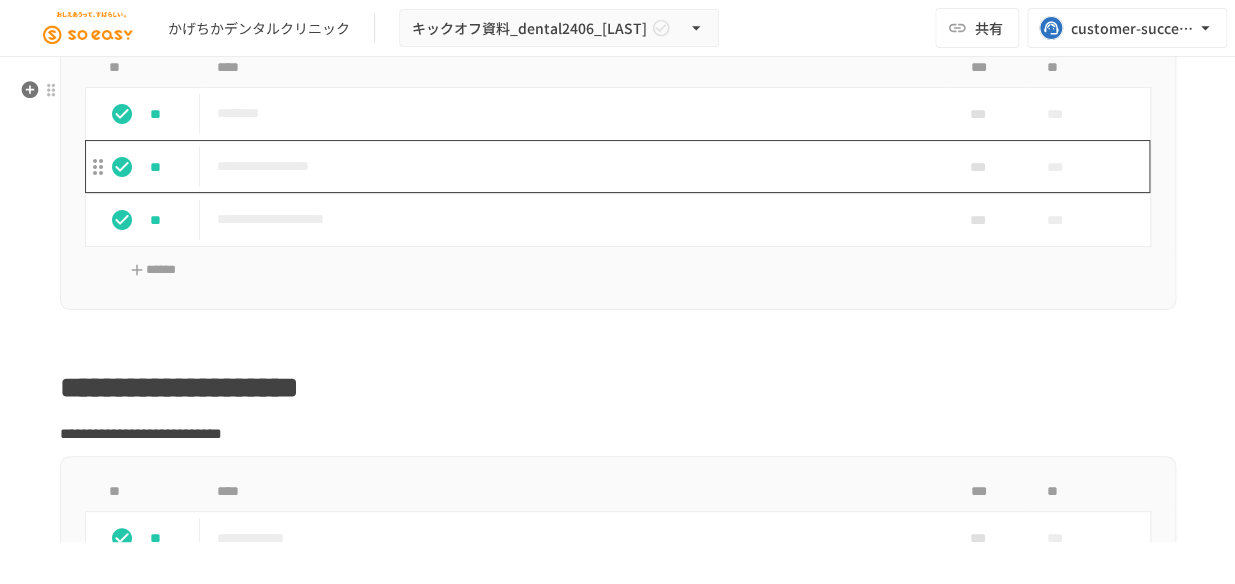 click on "**********" at bounding box center (575, 166) 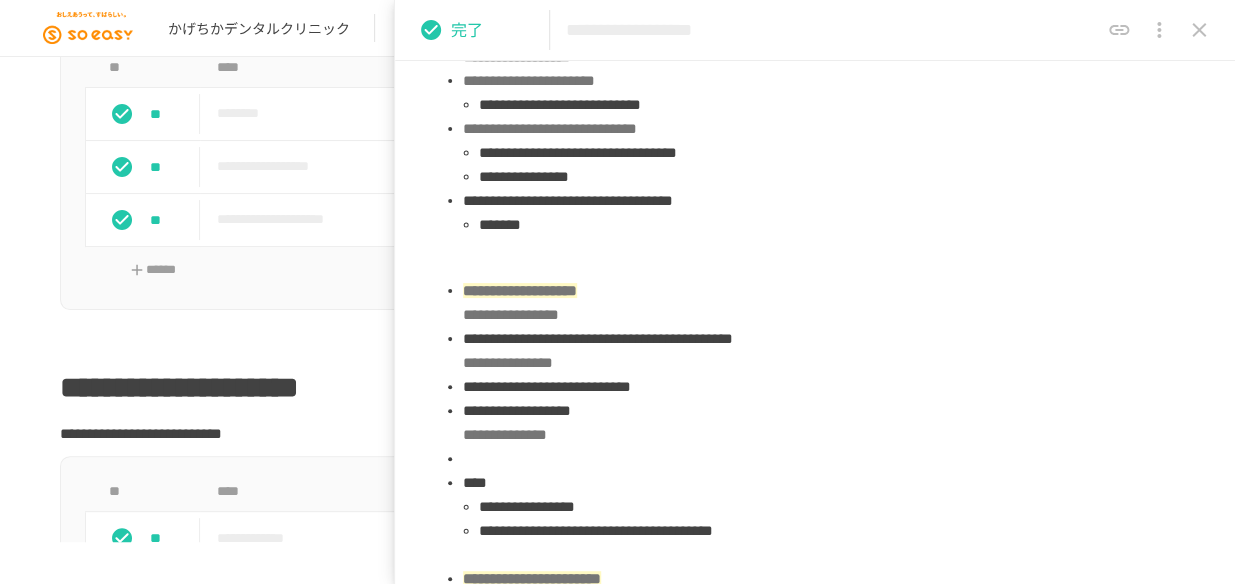 scroll, scrollTop: 1090, scrollLeft: 0, axis: vertical 